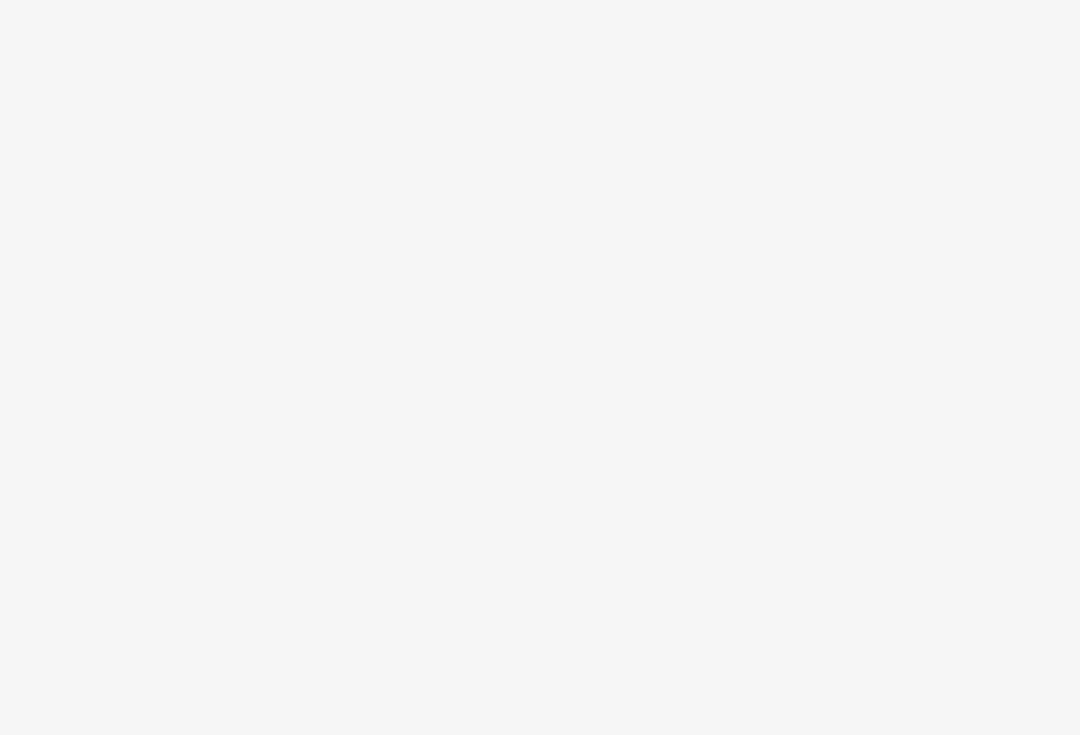 scroll, scrollTop: 0, scrollLeft: 0, axis: both 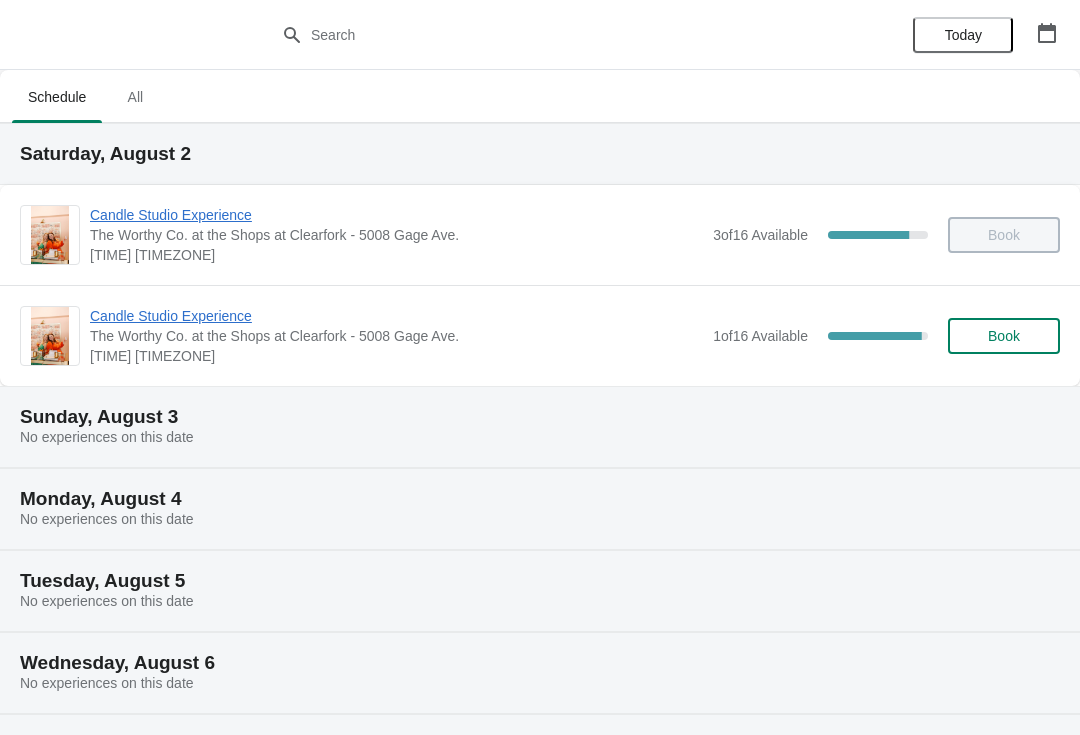 click on "Candle Studio Experience" at bounding box center [396, 316] 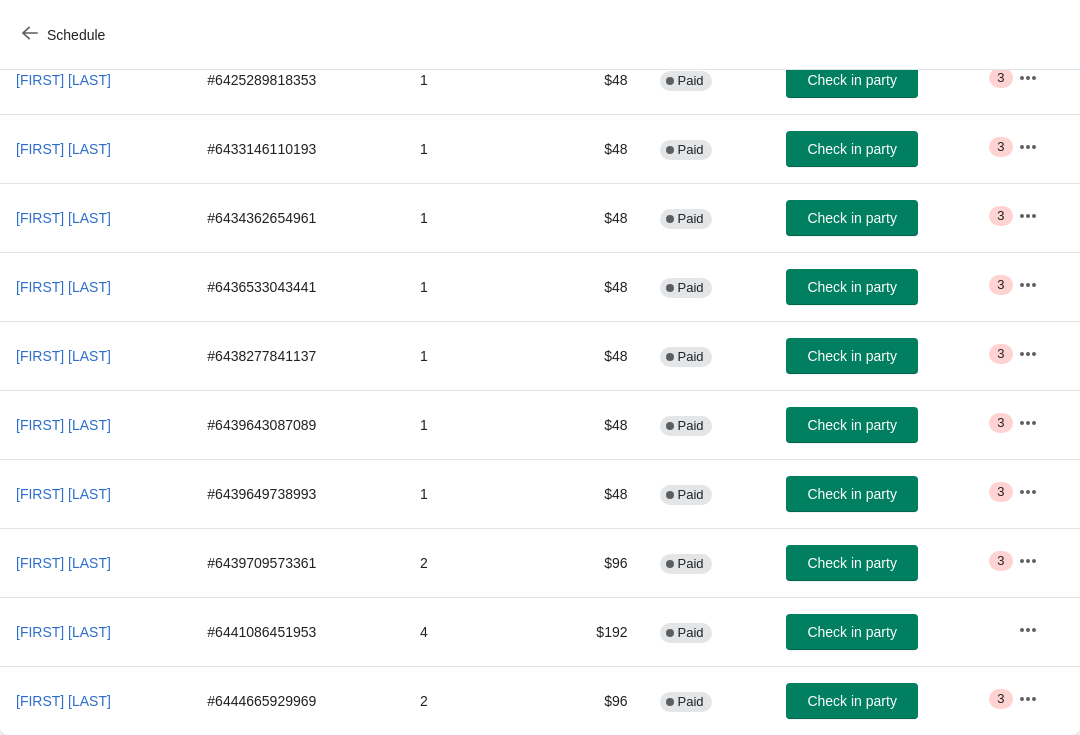 scroll, scrollTop: 286, scrollLeft: 0, axis: vertical 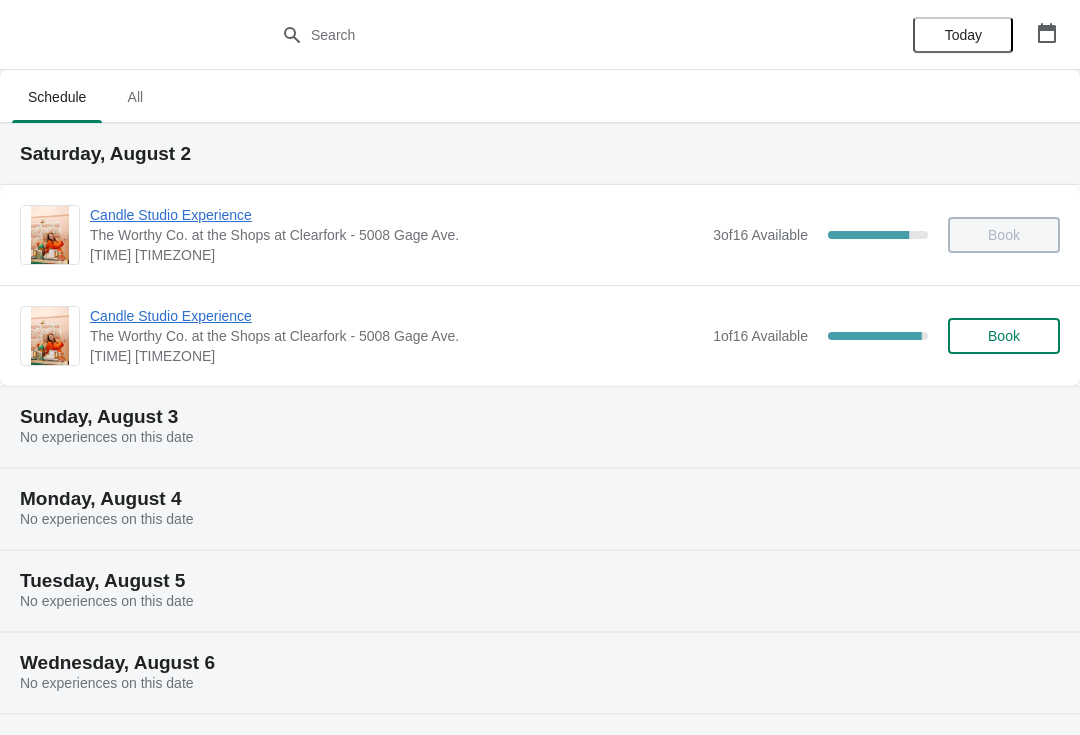 click on "Candle Studio Experience" at bounding box center (396, 316) 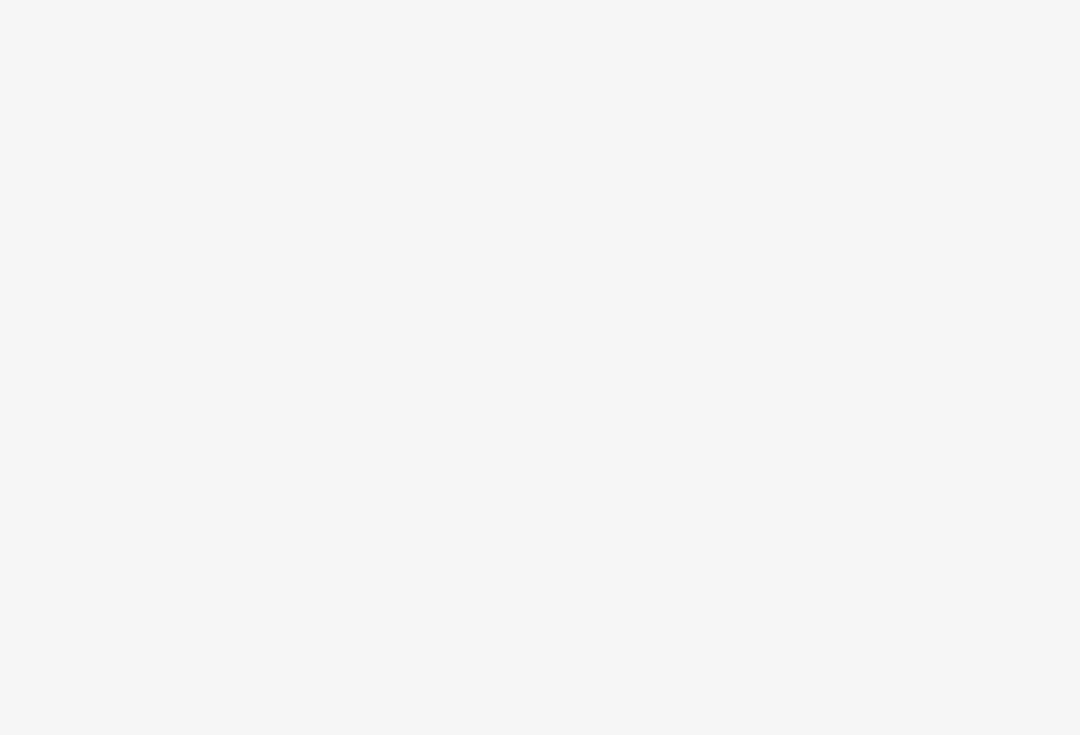 scroll, scrollTop: 0, scrollLeft: 0, axis: both 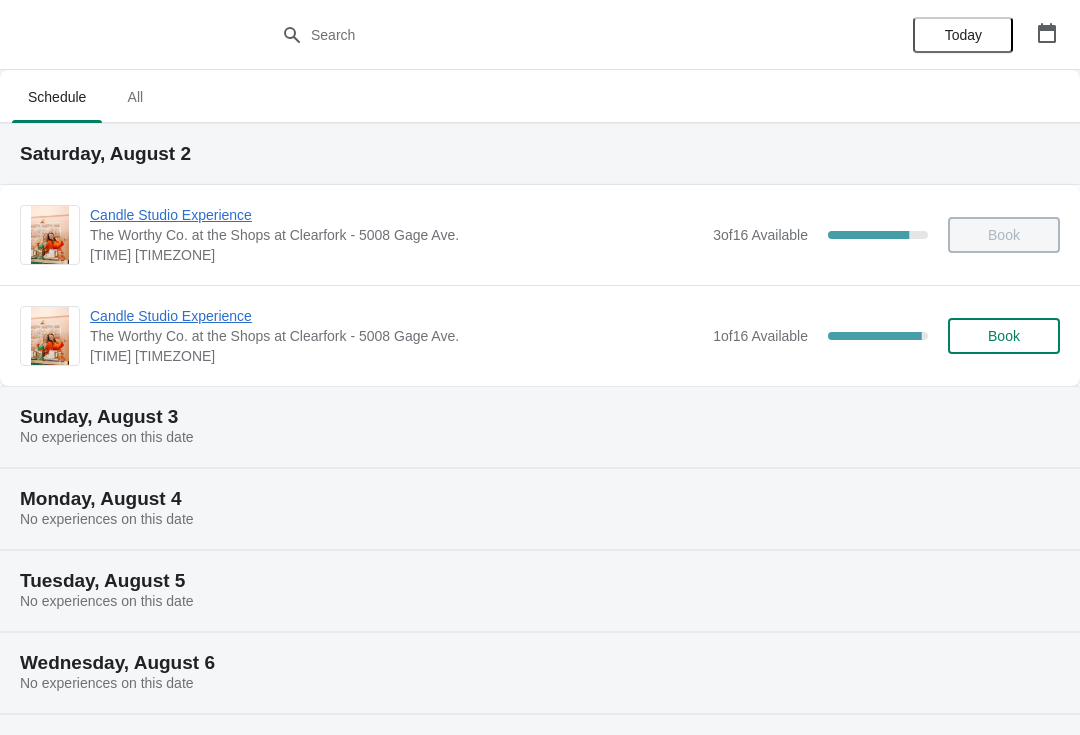 click on "Candle Studio Experience" at bounding box center (396, 316) 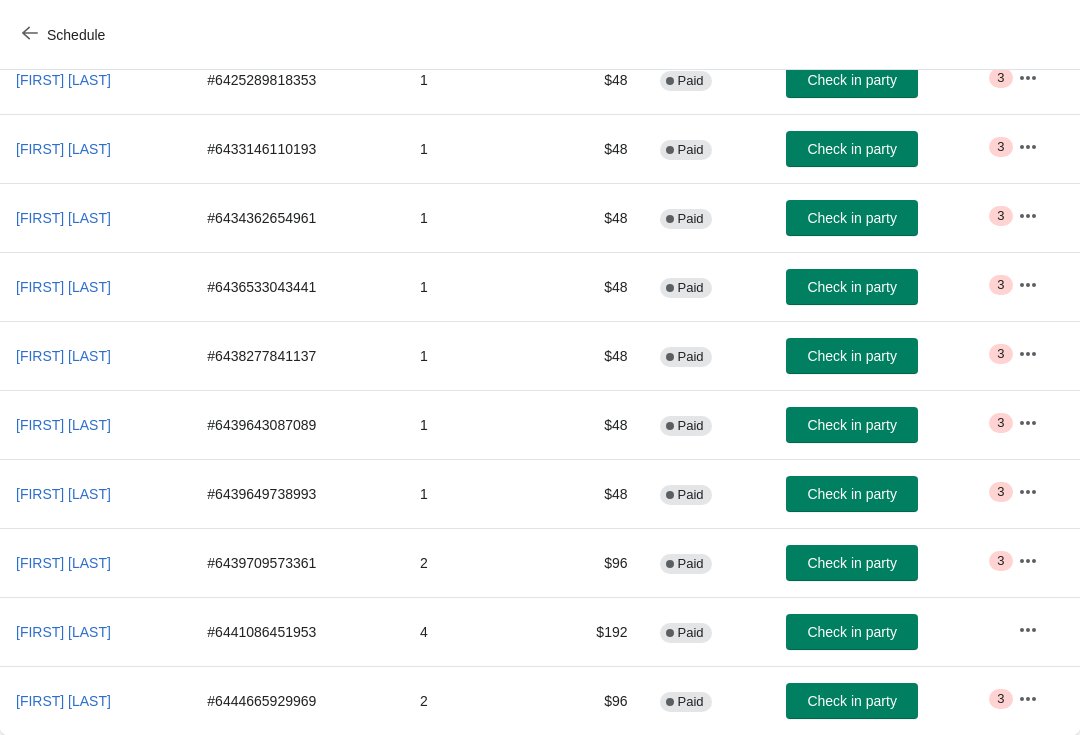 scroll, scrollTop: 286, scrollLeft: 0, axis: vertical 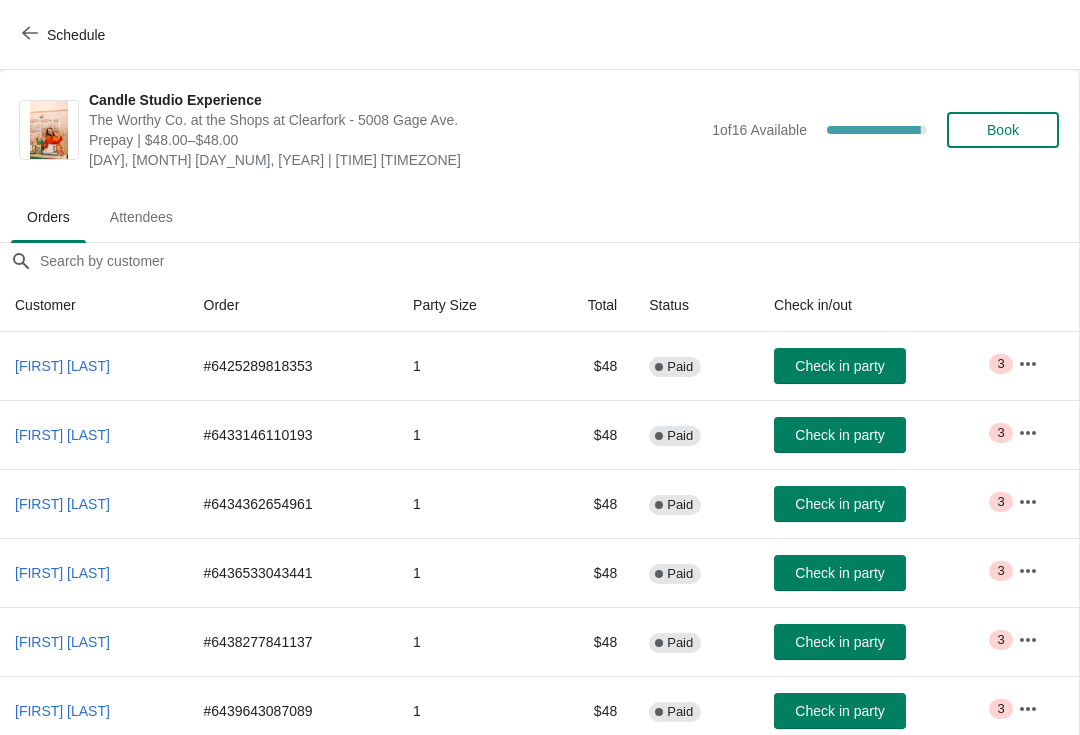click on "Book" at bounding box center (1003, 130) 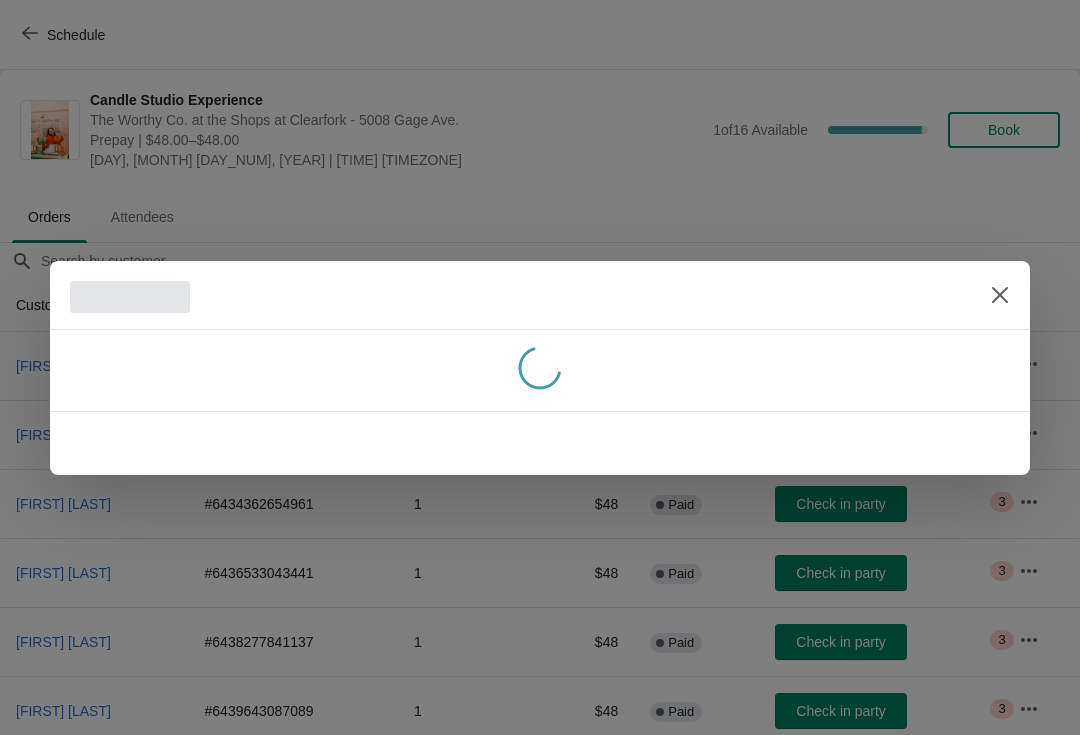scroll, scrollTop: 0, scrollLeft: 0, axis: both 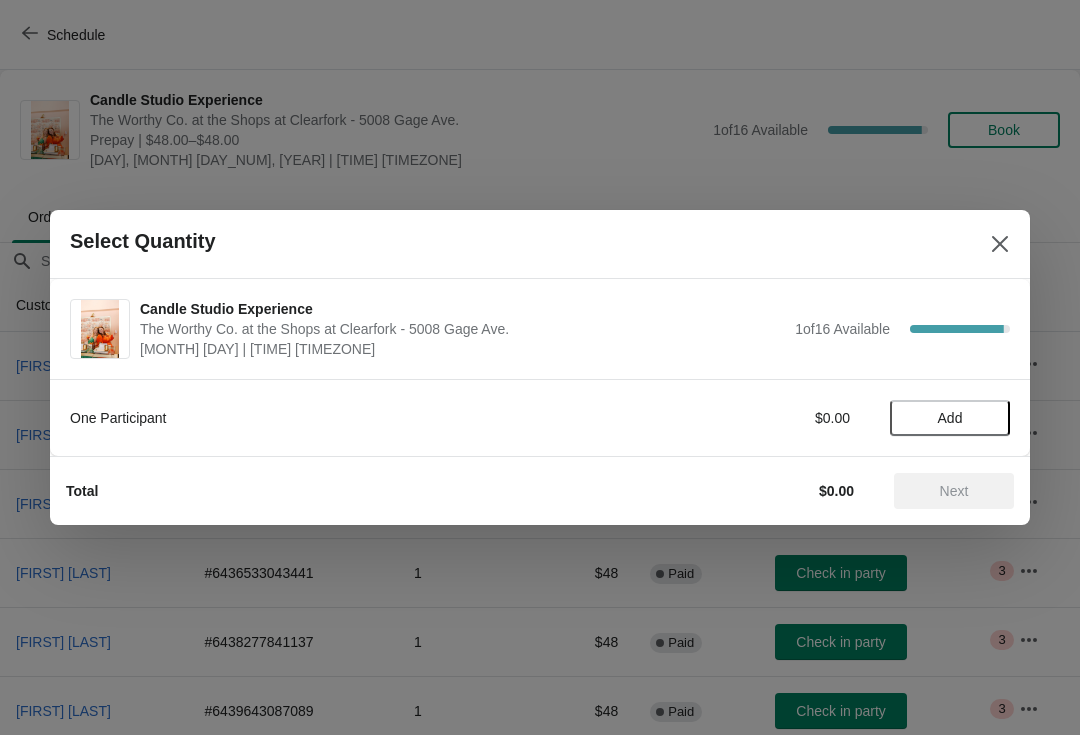 click on "Add" at bounding box center (950, 418) 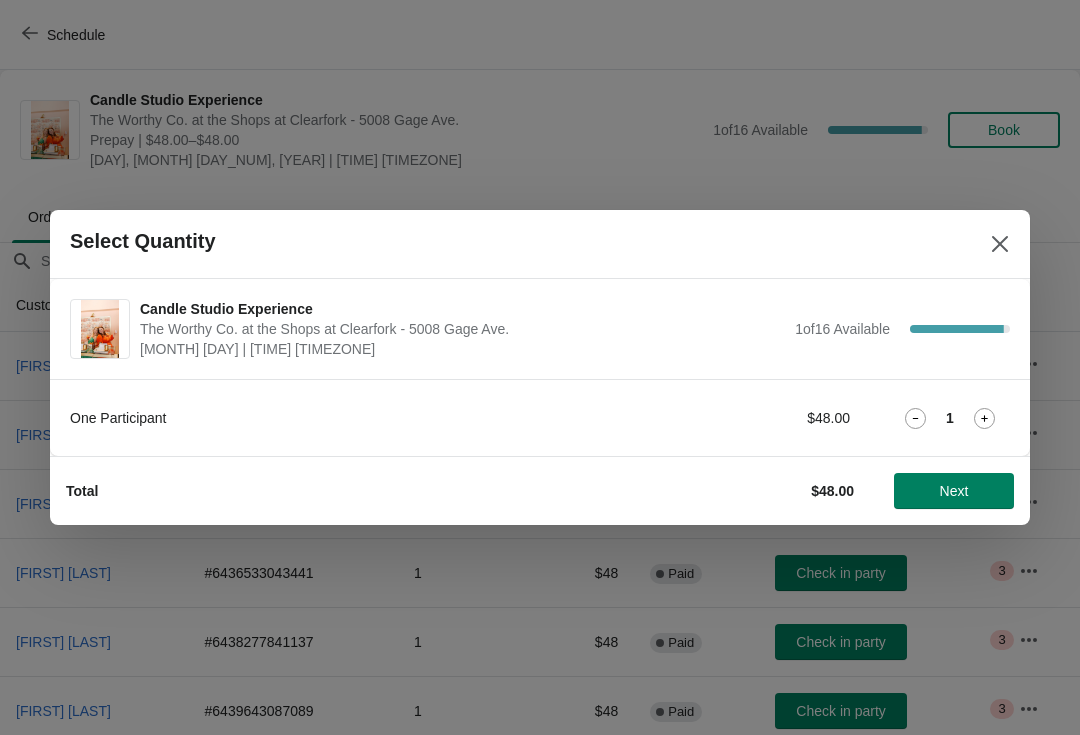 click on "Next" at bounding box center [954, 491] 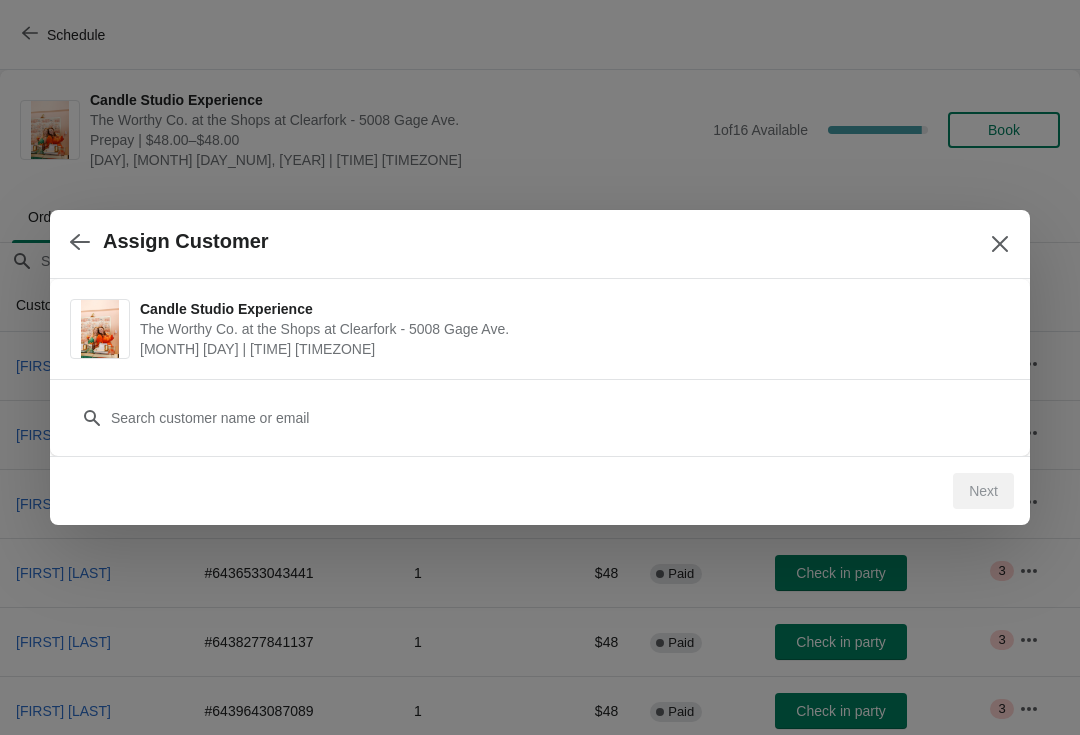 click 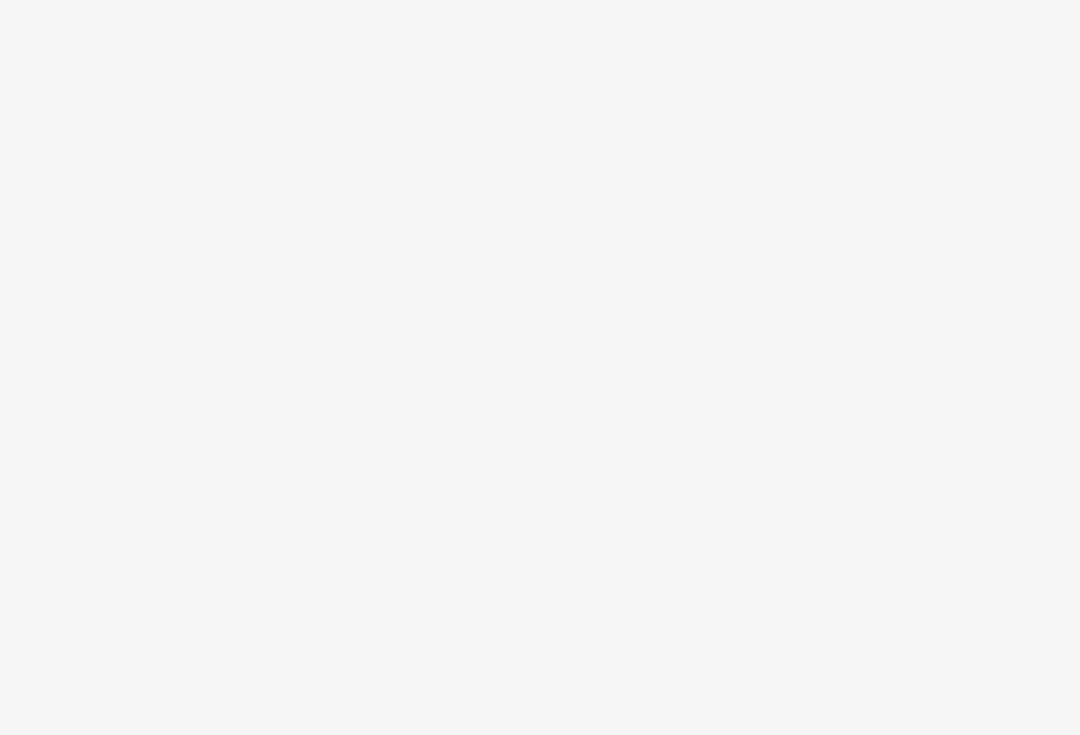 scroll, scrollTop: 0, scrollLeft: 0, axis: both 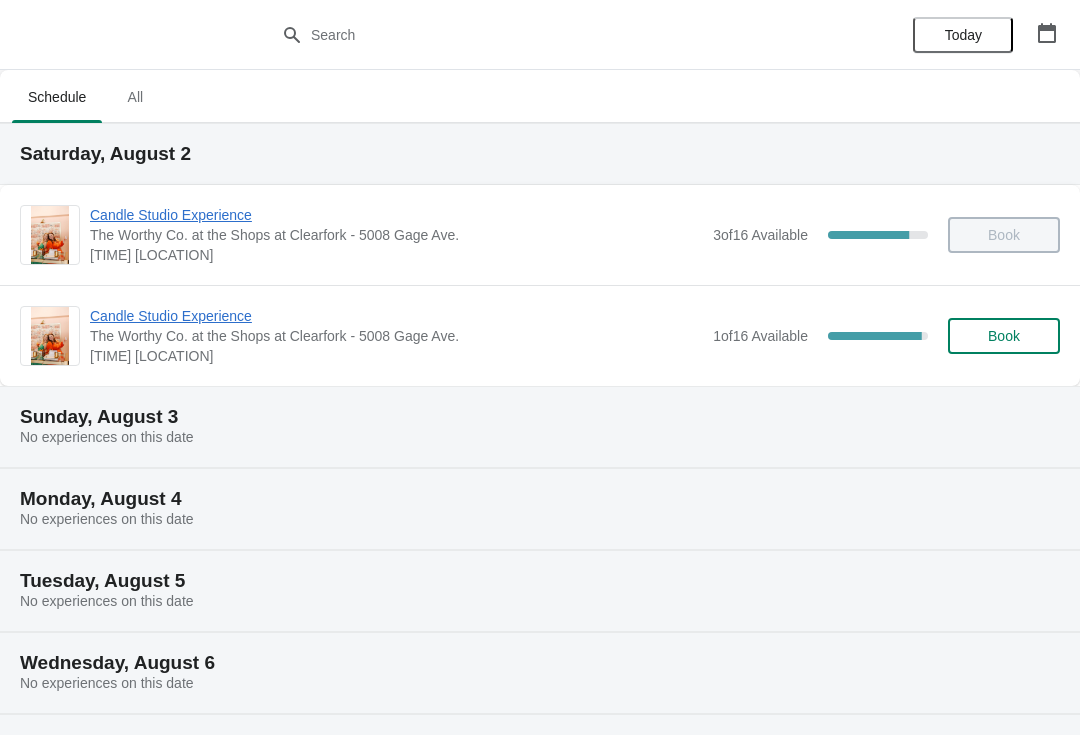 click on "Candle Studio Experience" at bounding box center [396, 316] 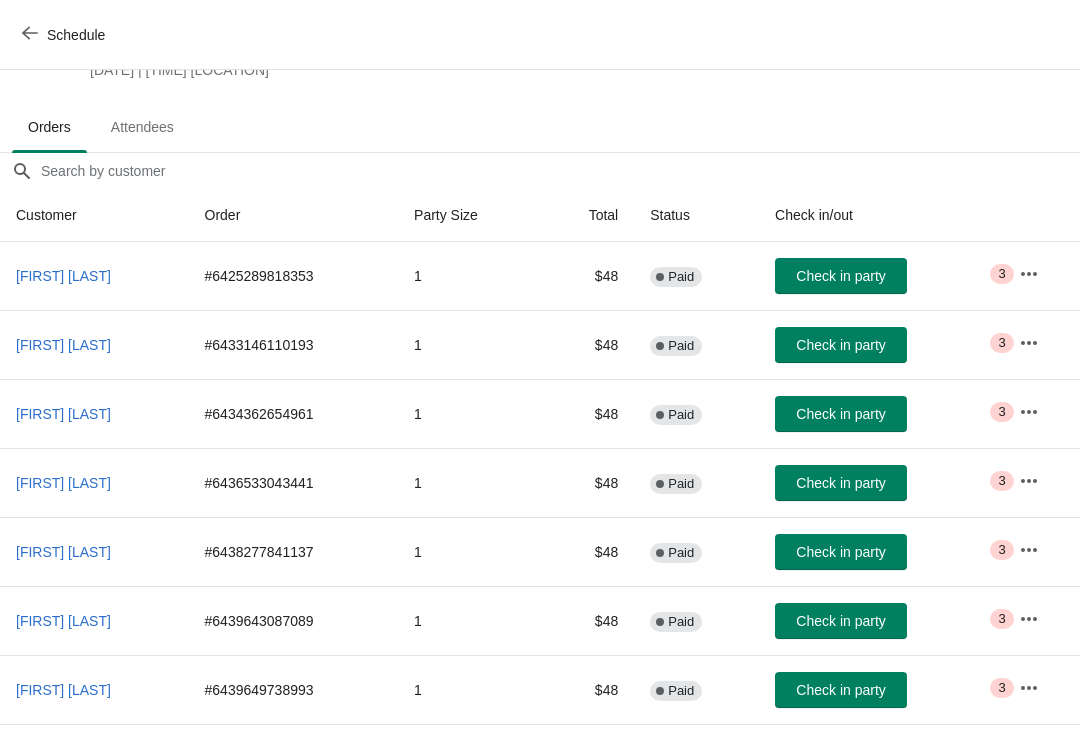 scroll, scrollTop: 92, scrollLeft: 0, axis: vertical 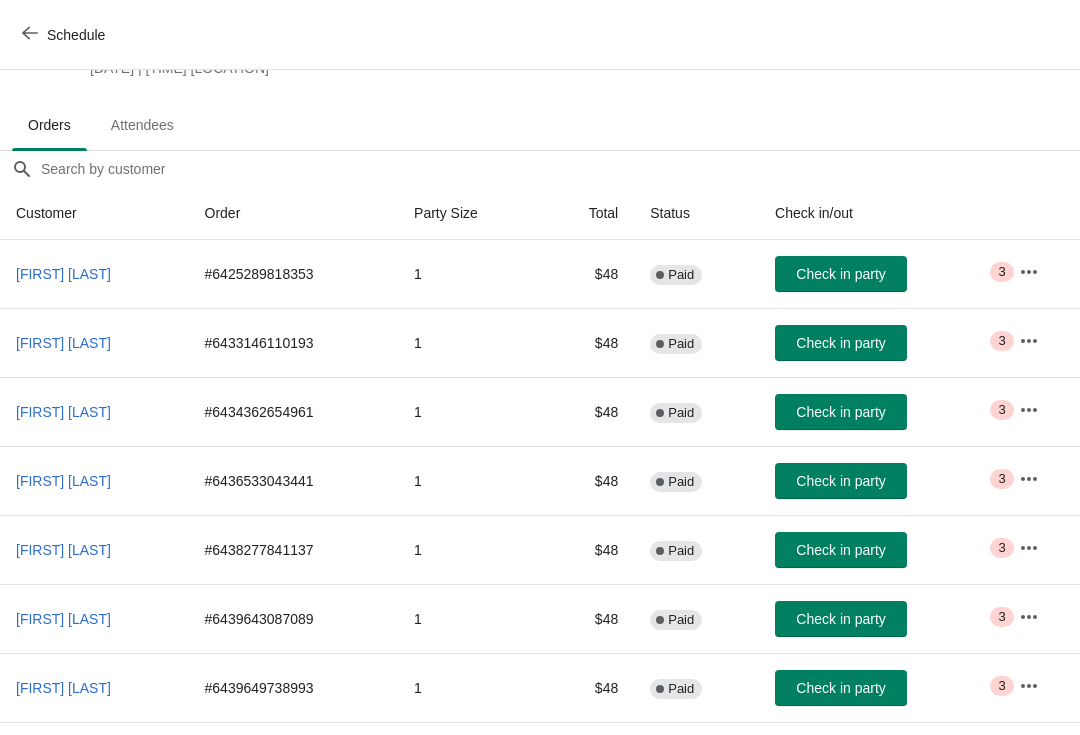 click on "Check in party" at bounding box center [840, 274] 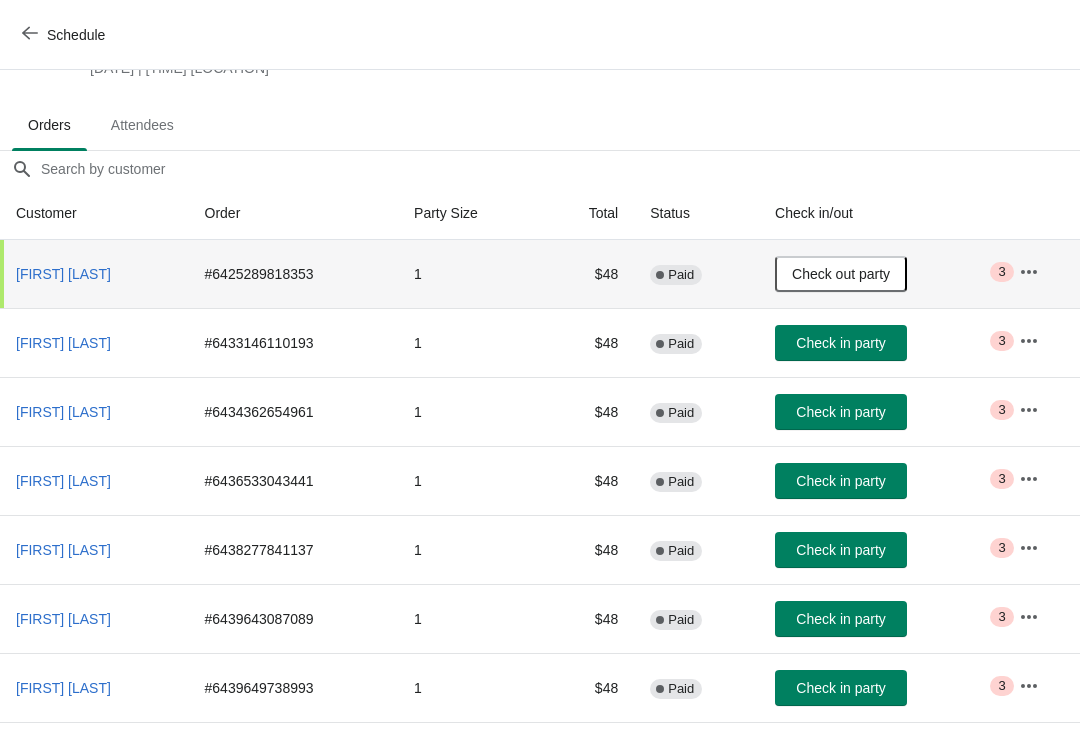 click on "Check in party" at bounding box center [840, 412] 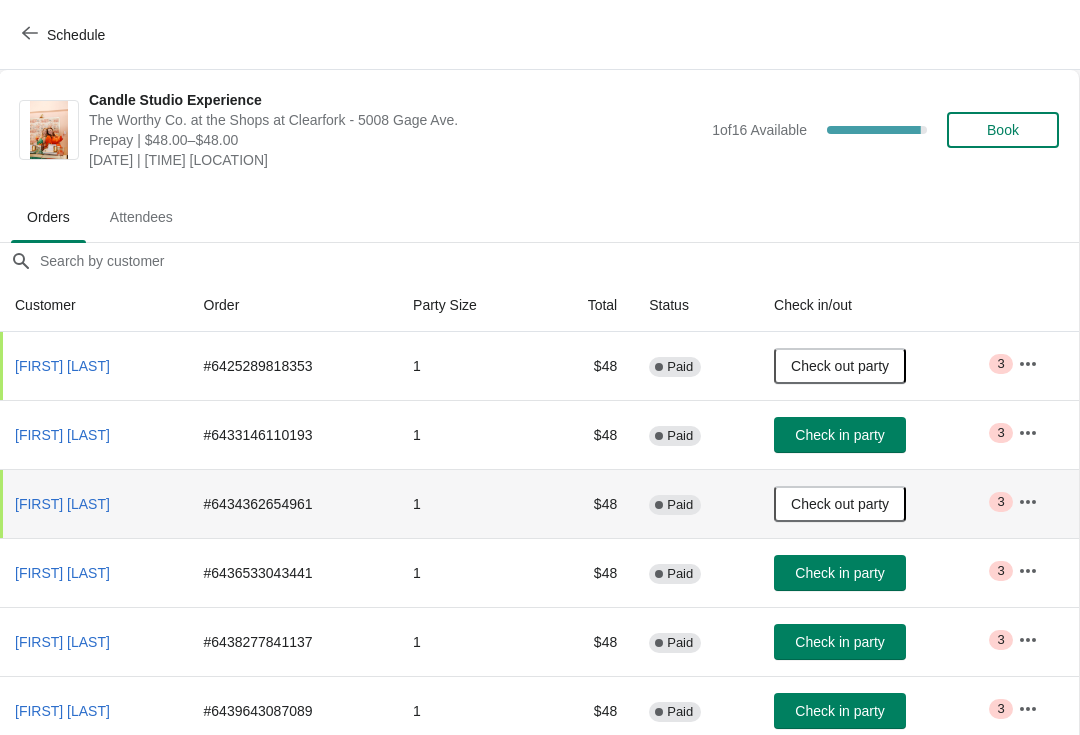 scroll, scrollTop: 0, scrollLeft: 1, axis: horizontal 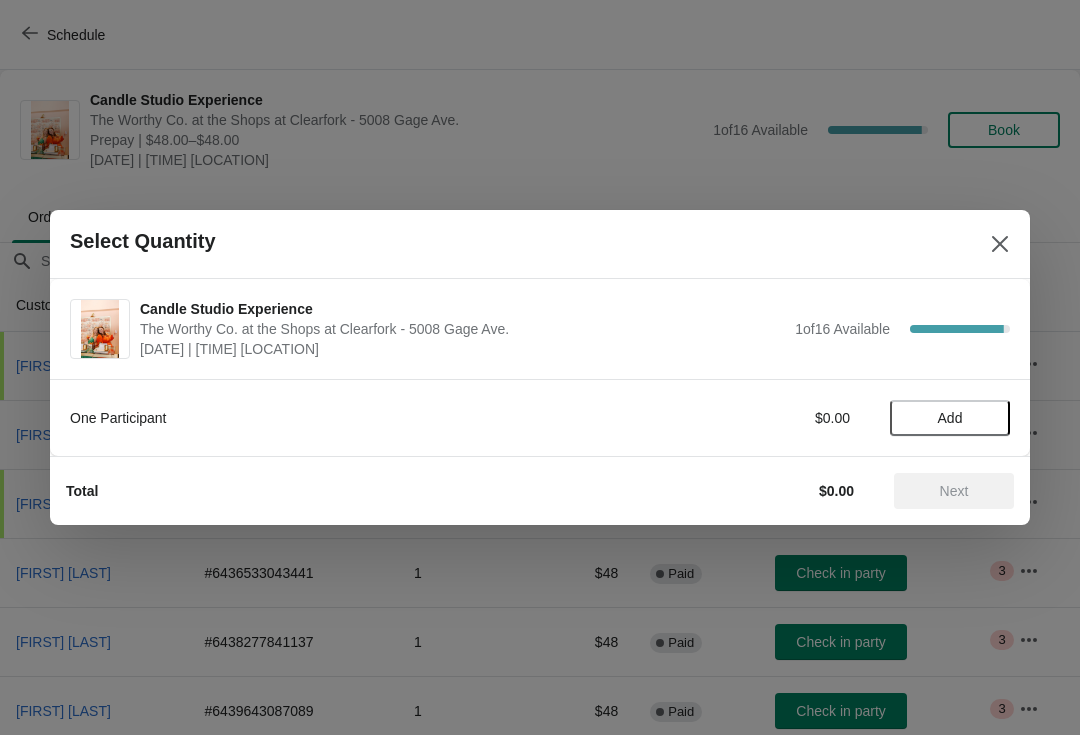 click on "Add" at bounding box center [950, 418] 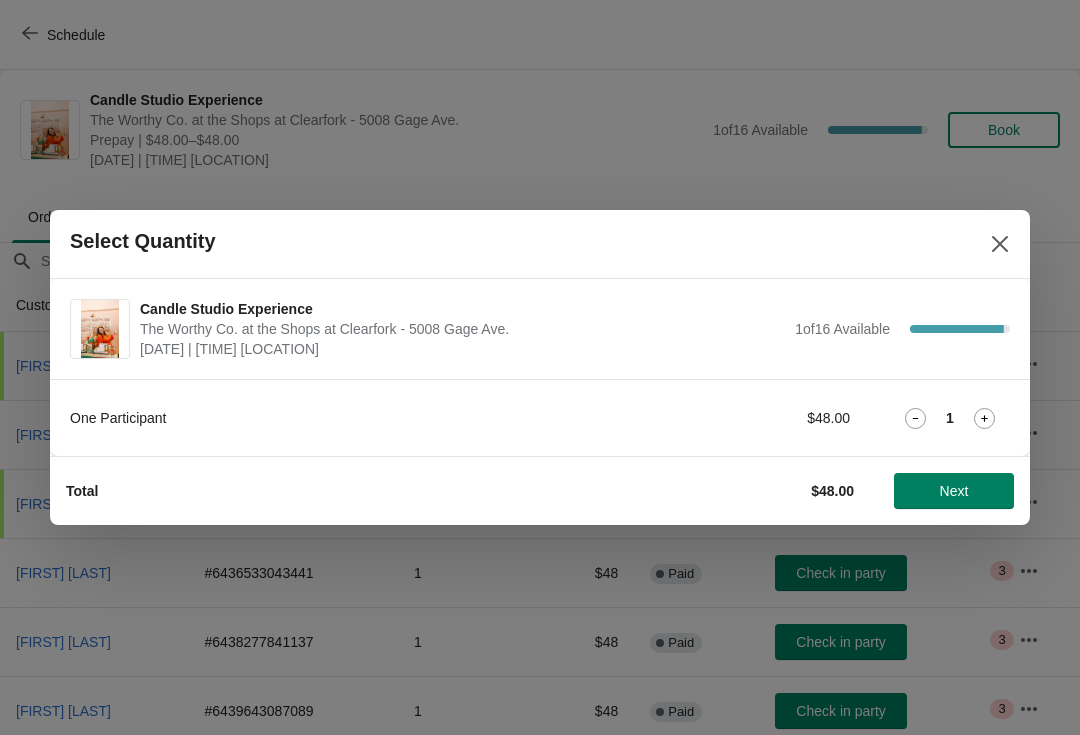 click on "Next" at bounding box center [954, 491] 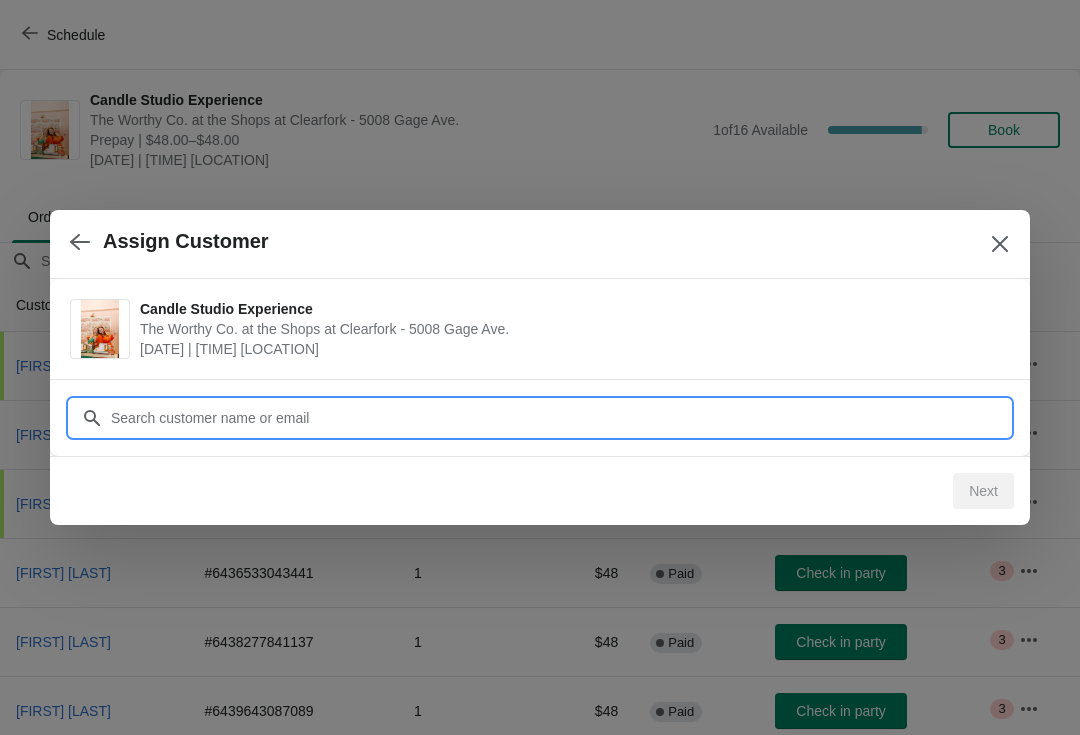 click on "Assign Customer Candle Studio Experience The Worthy Co. at the Shops at Clearfork - 5008 Gage Ave. August 2 | 2:00 pm America/Chicago Customer Next" at bounding box center (540, 1021) 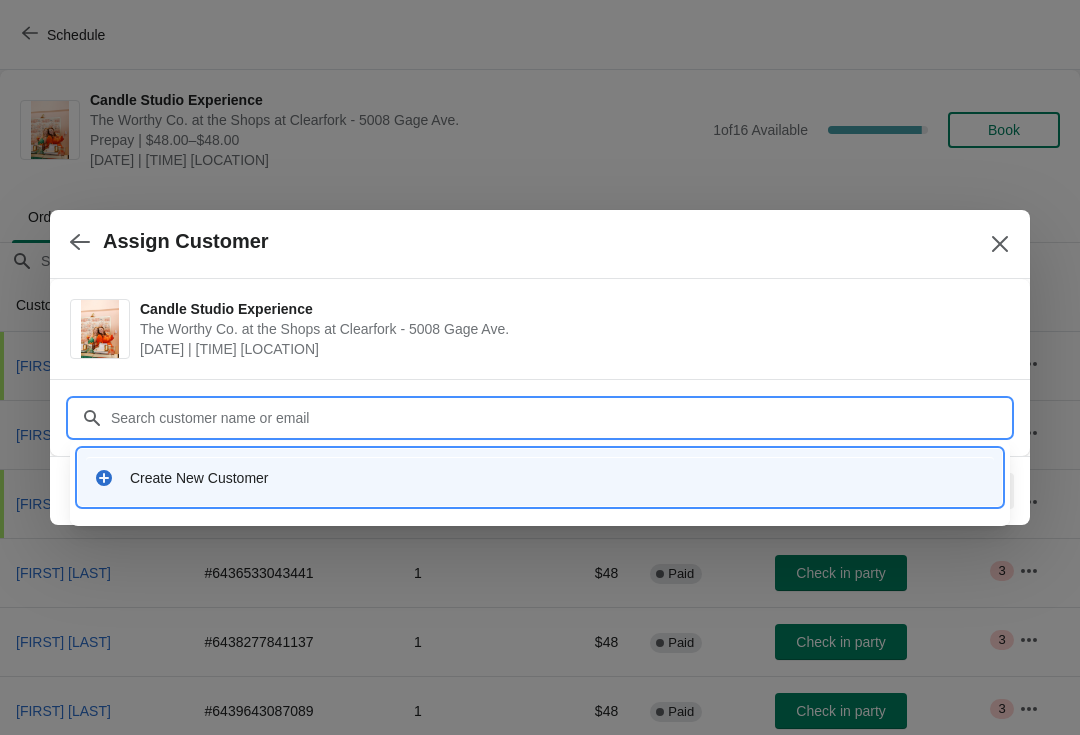 click 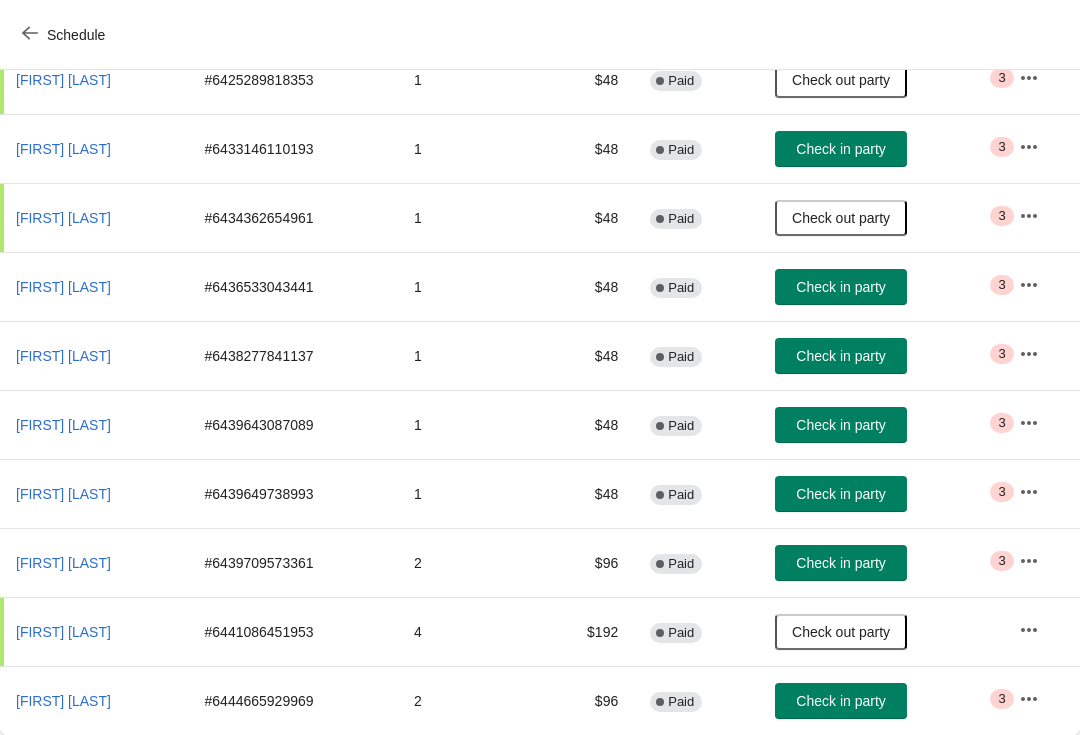 scroll, scrollTop: 286, scrollLeft: 0, axis: vertical 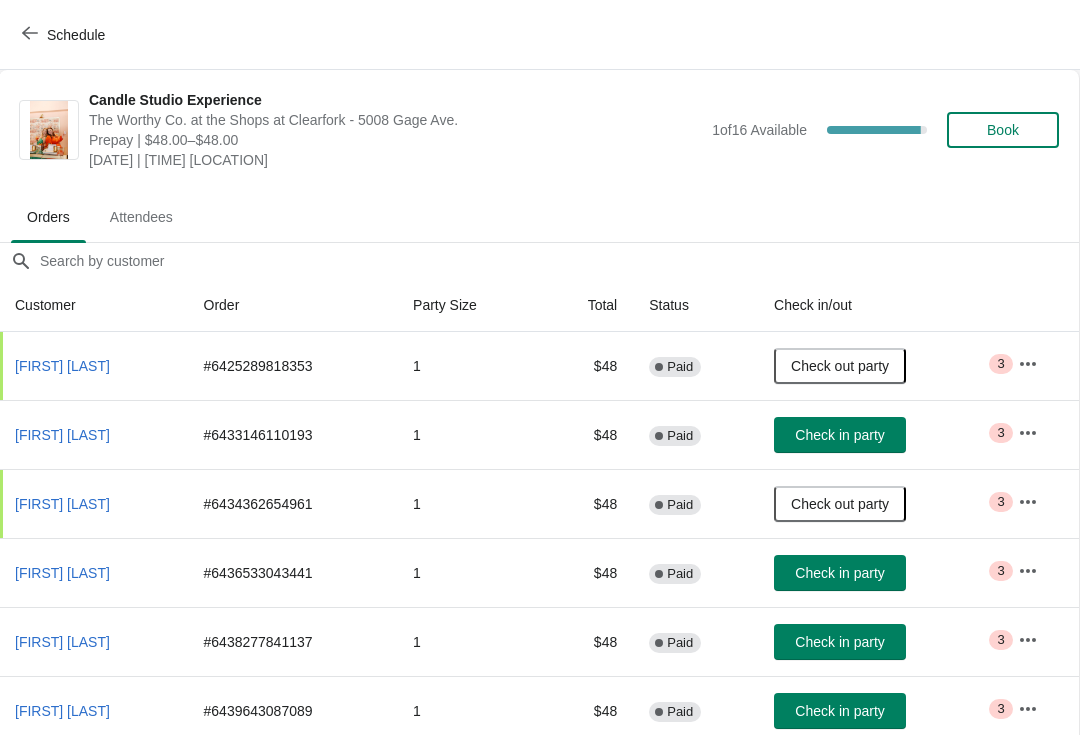 click on "Book" at bounding box center (1003, 130) 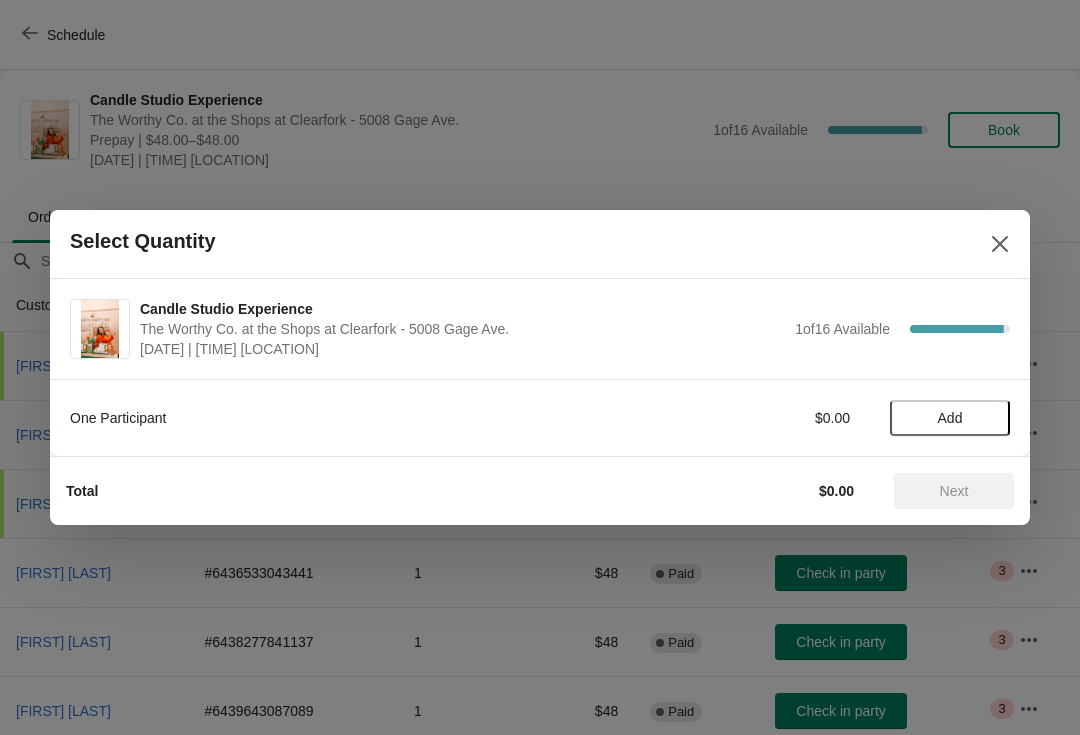 click on "Add" at bounding box center (950, 418) 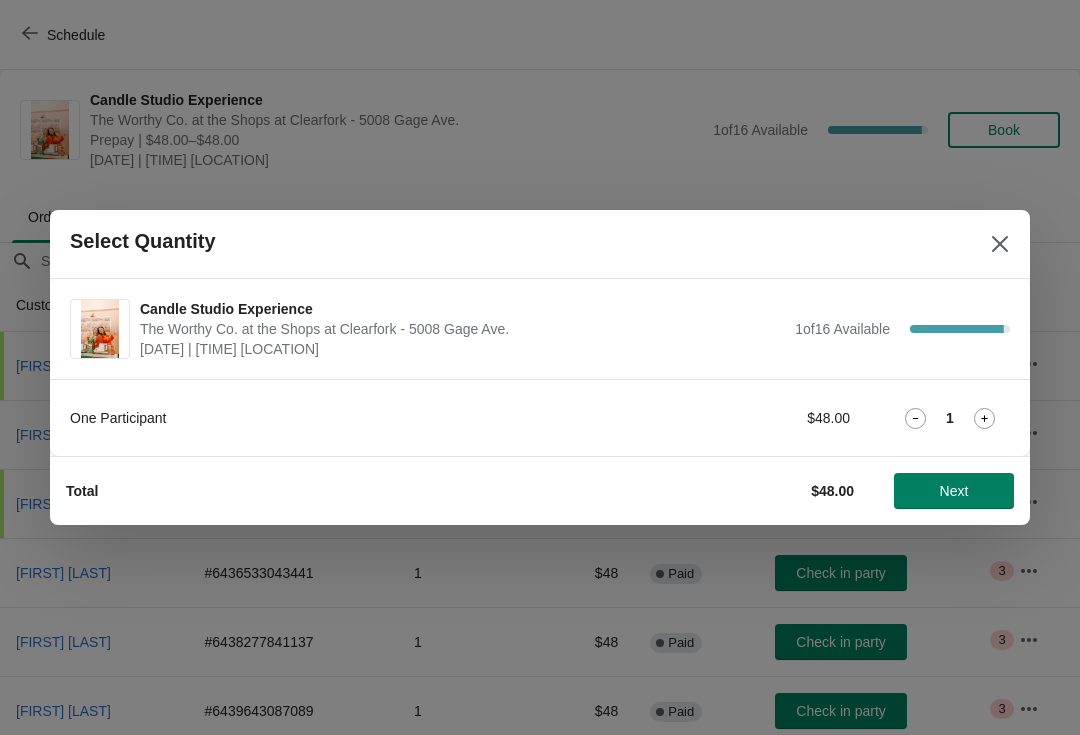 click on "Next" at bounding box center (954, 491) 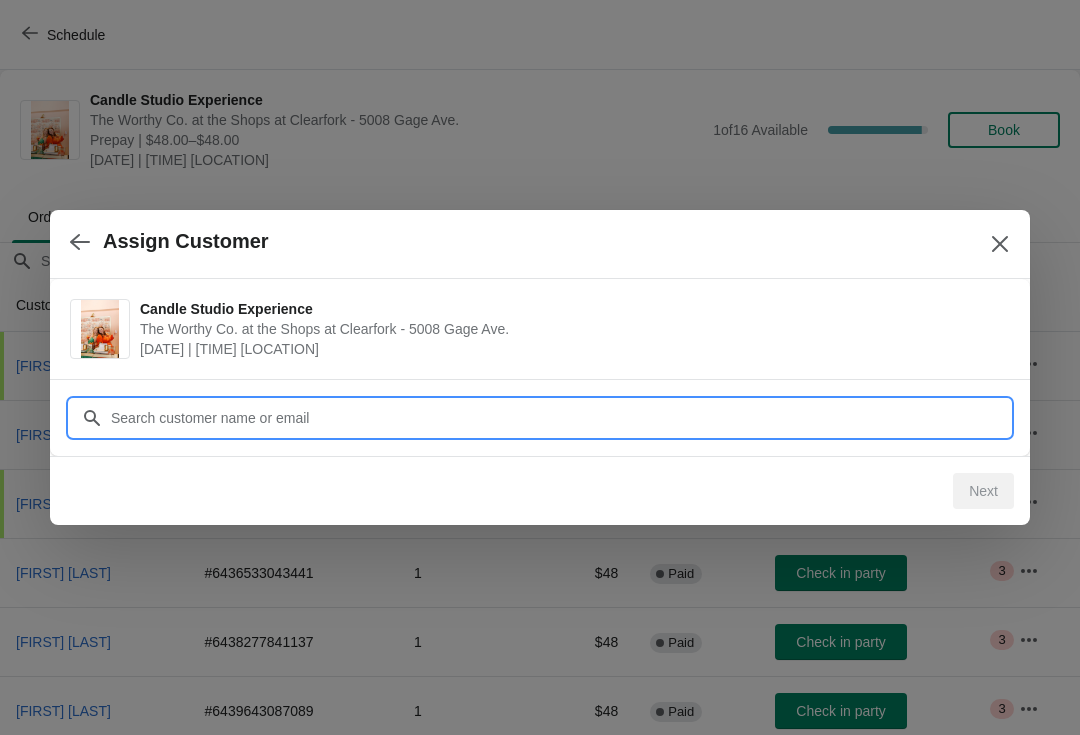 click on "Customer" at bounding box center (560, 418) 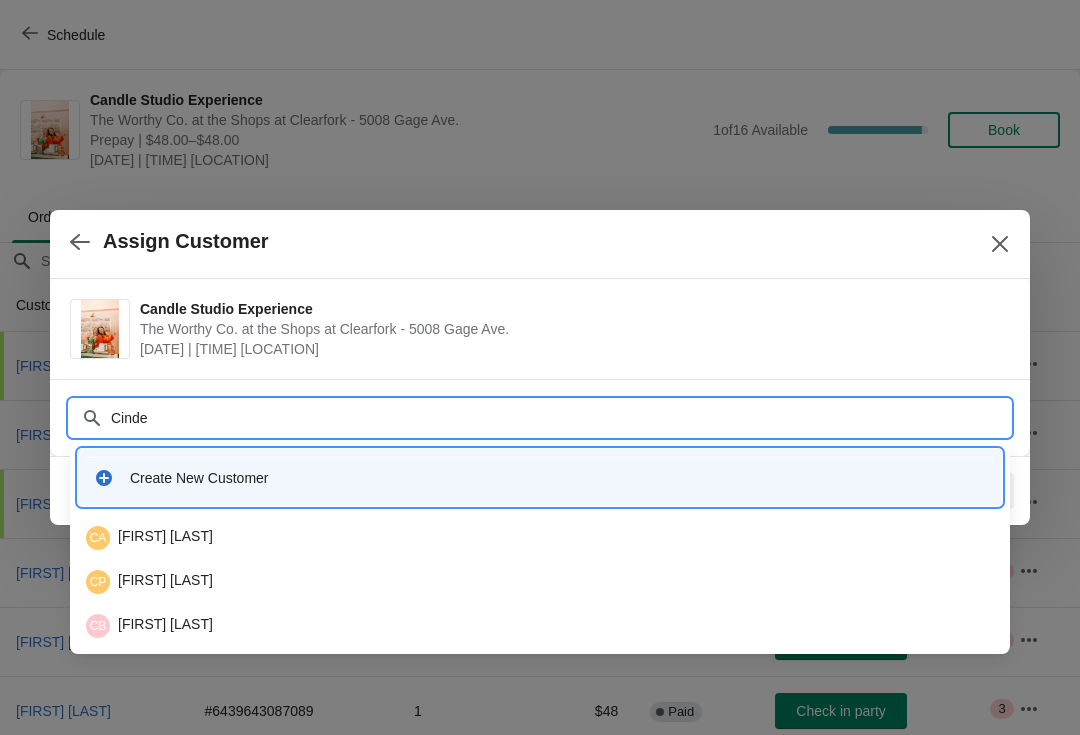 type on "Cindee" 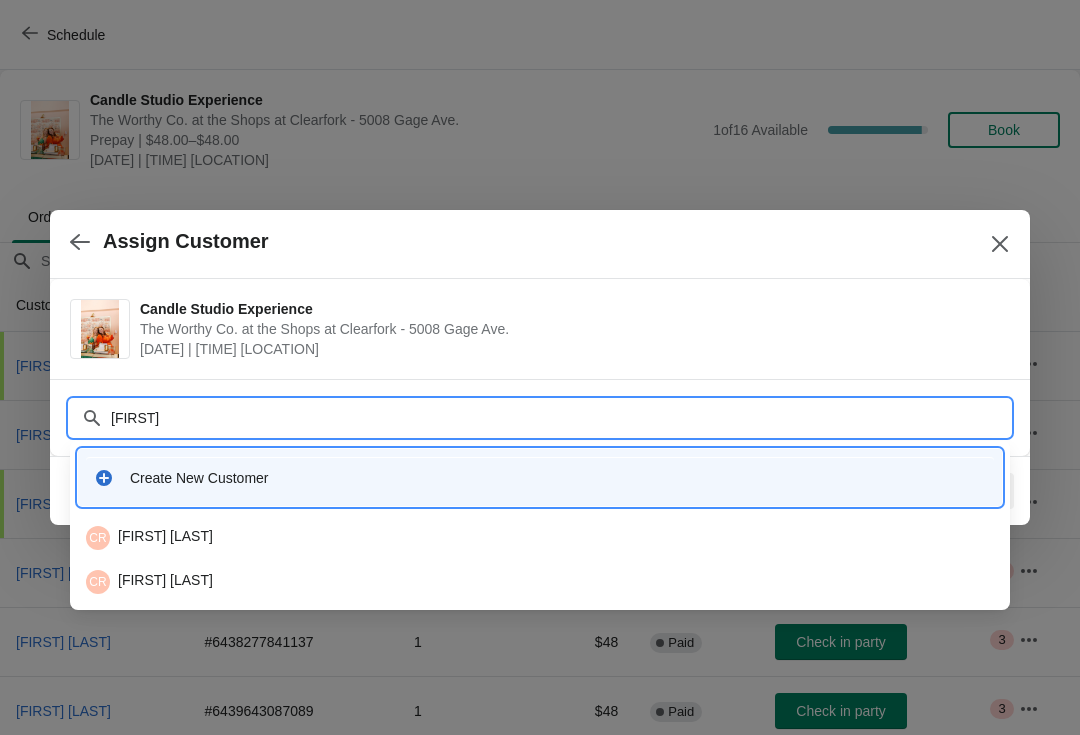 click on "CR Cindee Reamy" at bounding box center [540, 538] 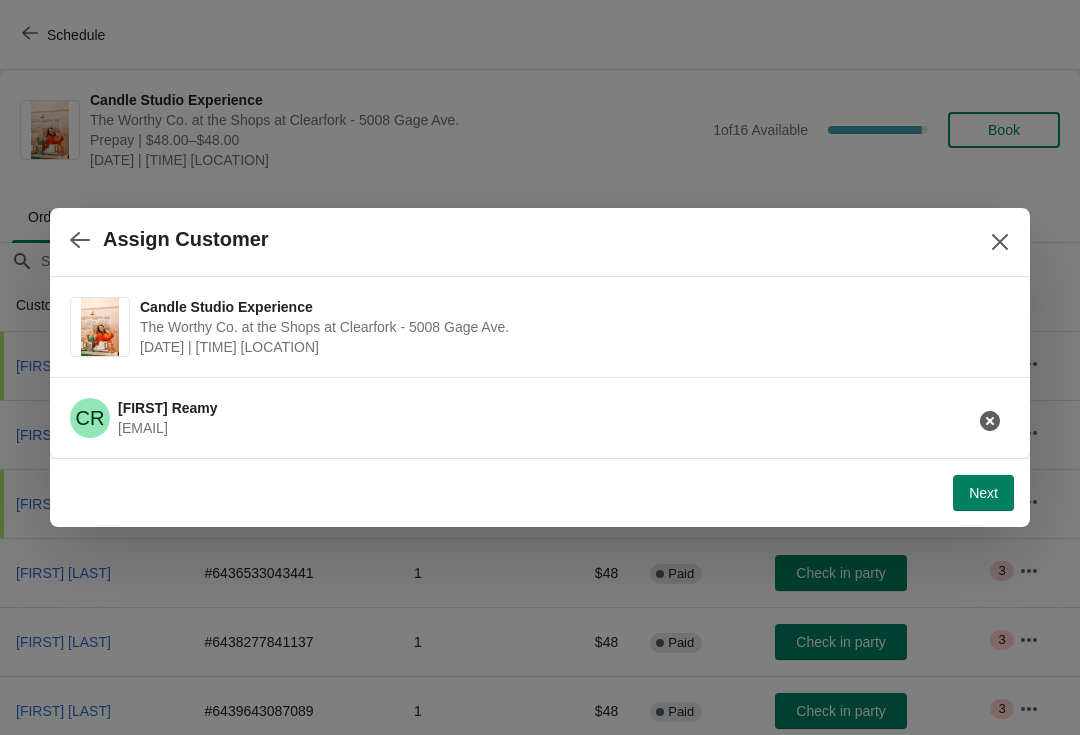 click on "Next" at bounding box center [983, 493] 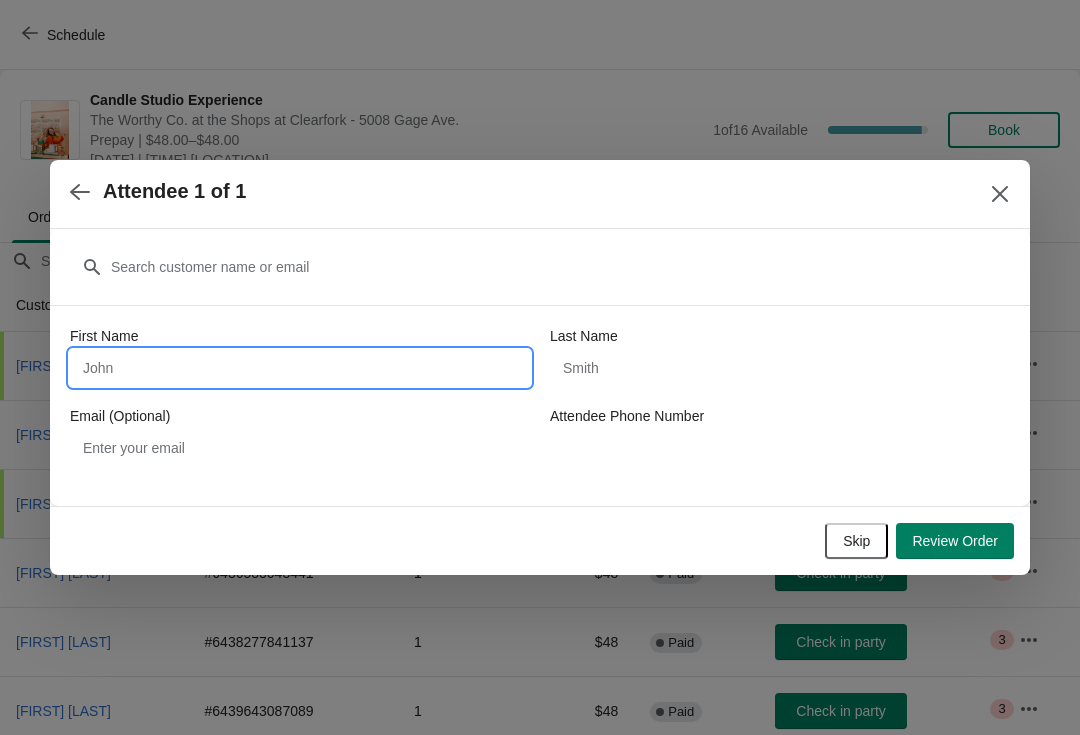 click on "First Name" at bounding box center (300, 368) 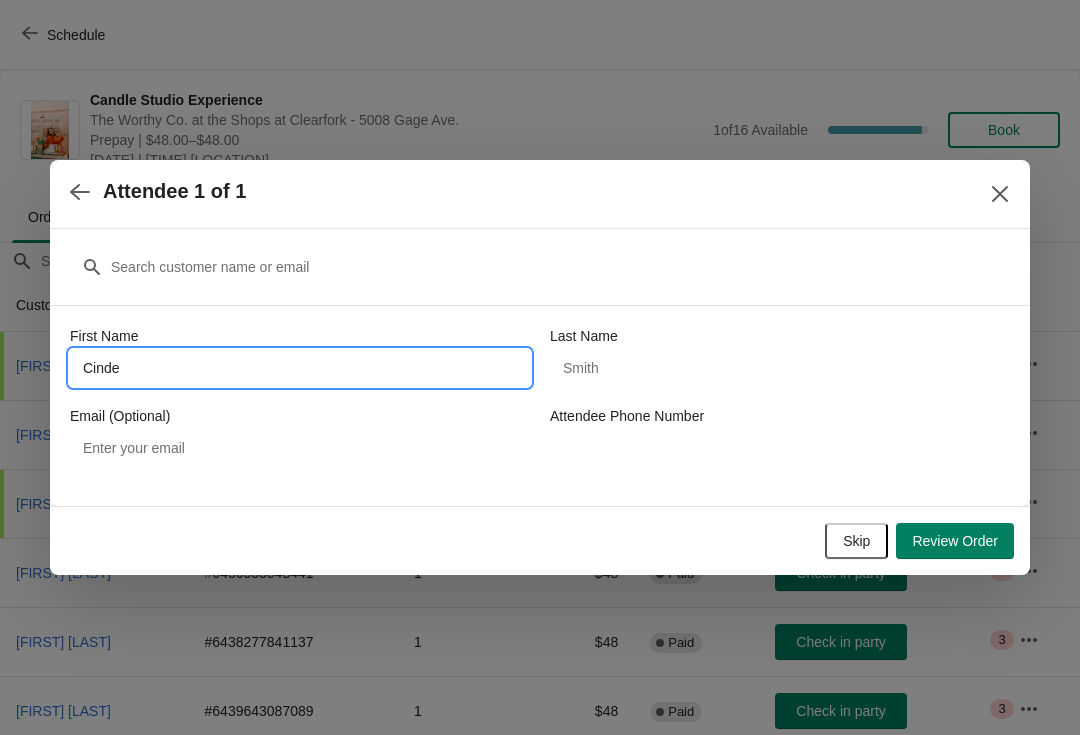 type on "Cindee" 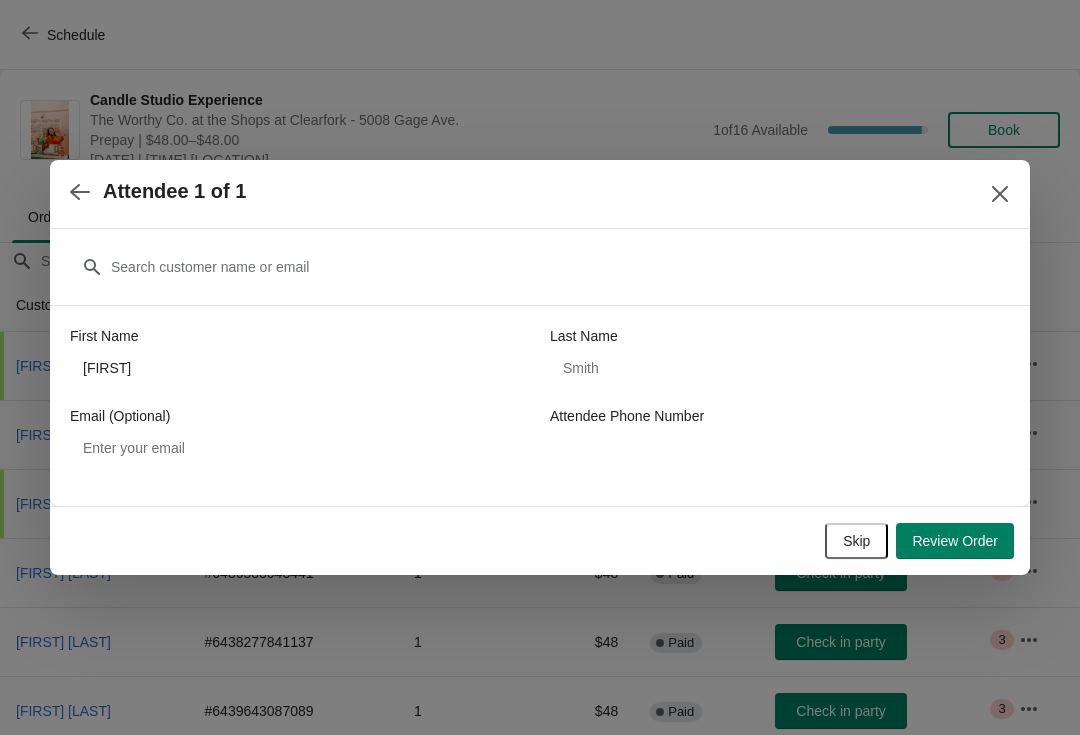 click on "Review Order" at bounding box center (955, 541) 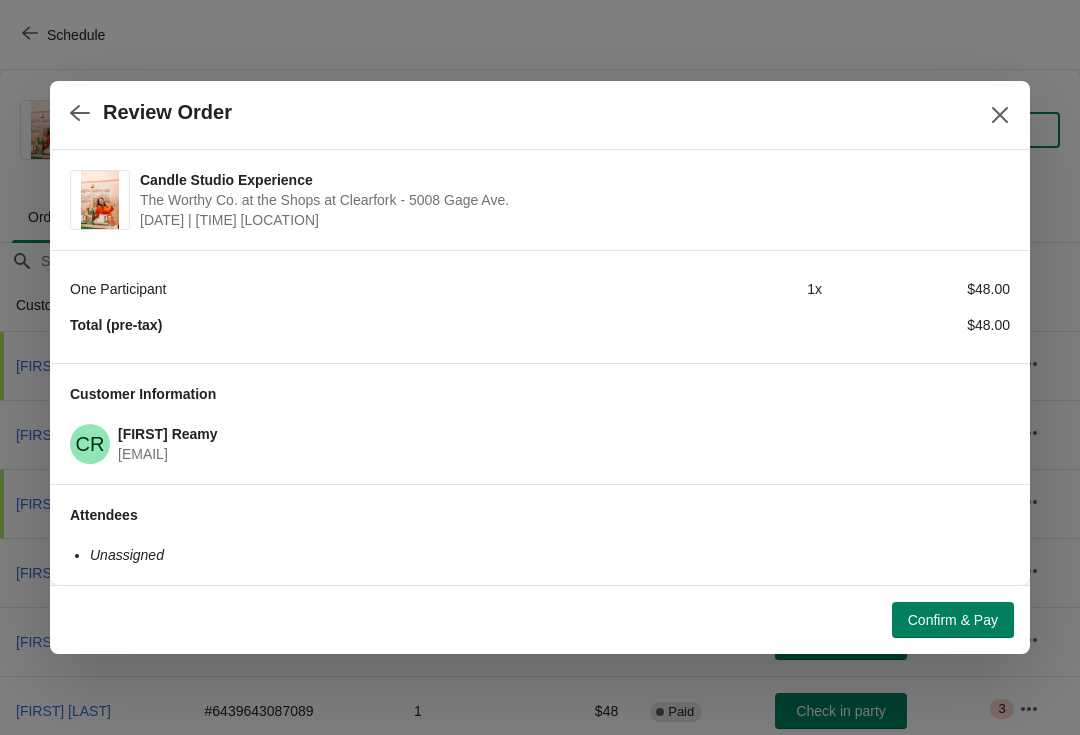 click on "Confirm & Pay" at bounding box center (953, 620) 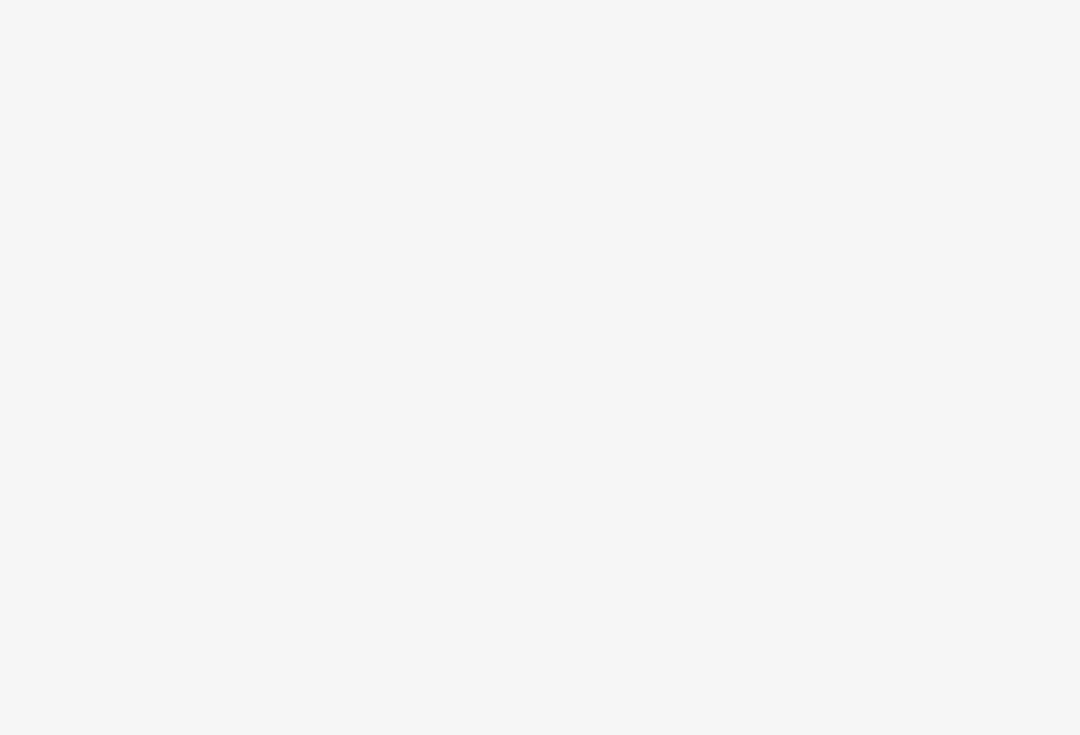 scroll, scrollTop: 0, scrollLeft: 0, axis: both 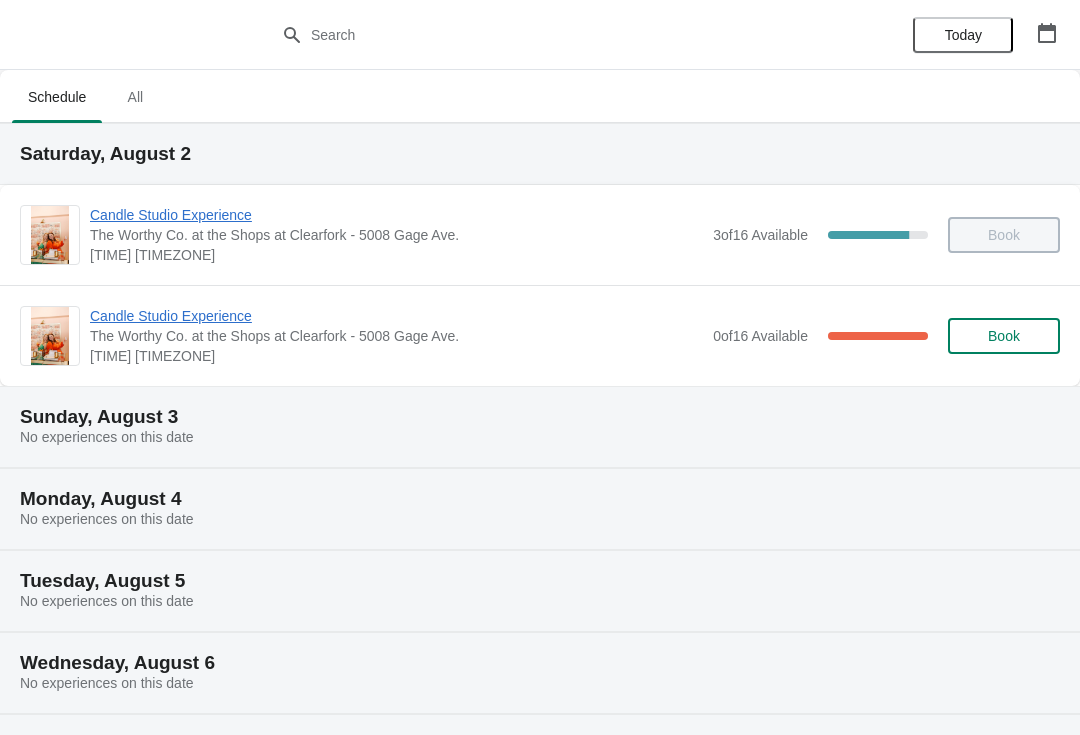 click on "Candle Studio Experience" at bounding box center [396, 316] 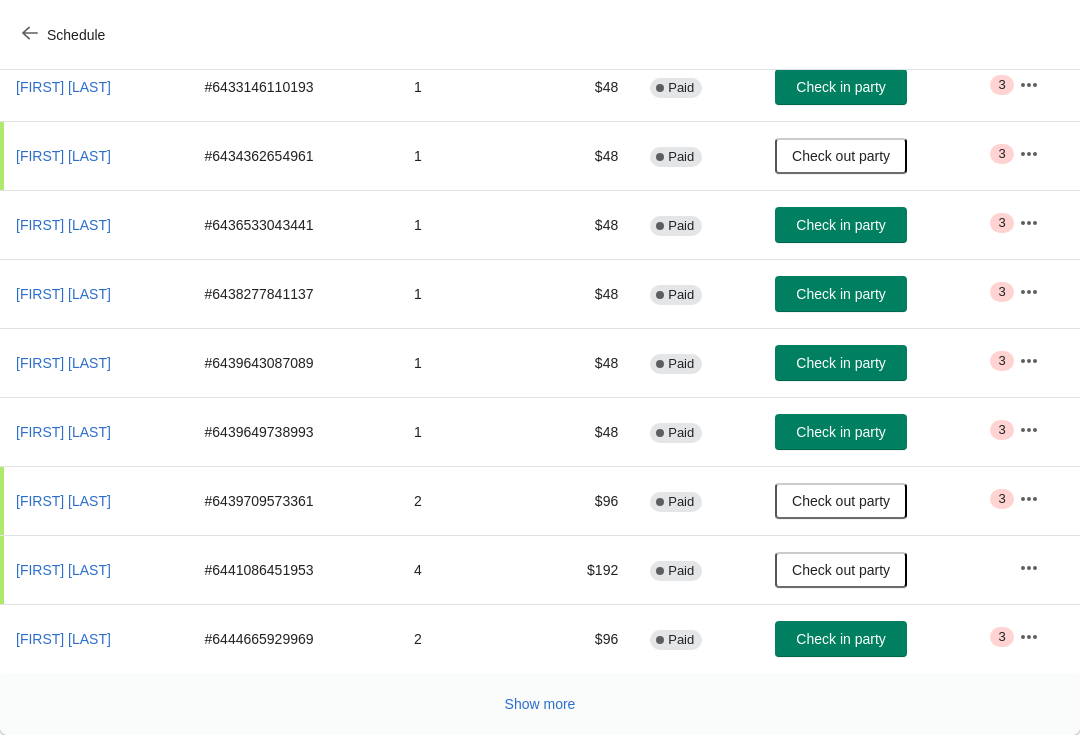 scroll, scrollTop: 348, scrollLeft: 0, axis: vertical 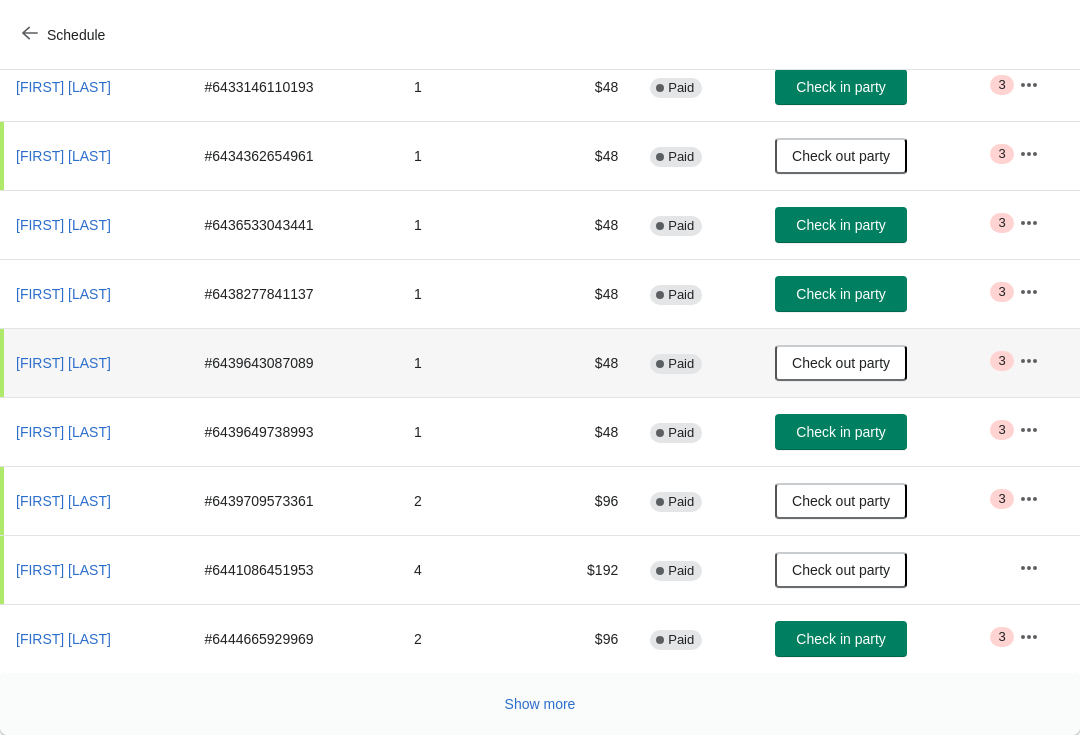 click on "Check in party" at bounding box center (840, 432) 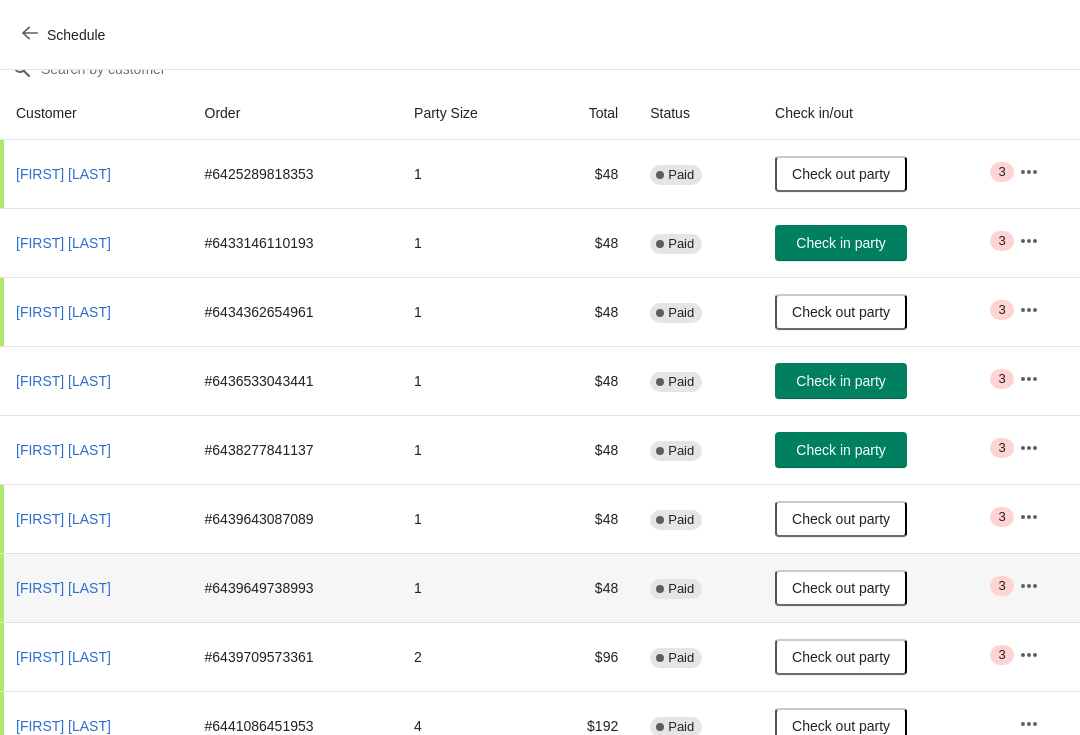 scroll, scrollTop: 194, scrollLeft: 0, axis: vertical 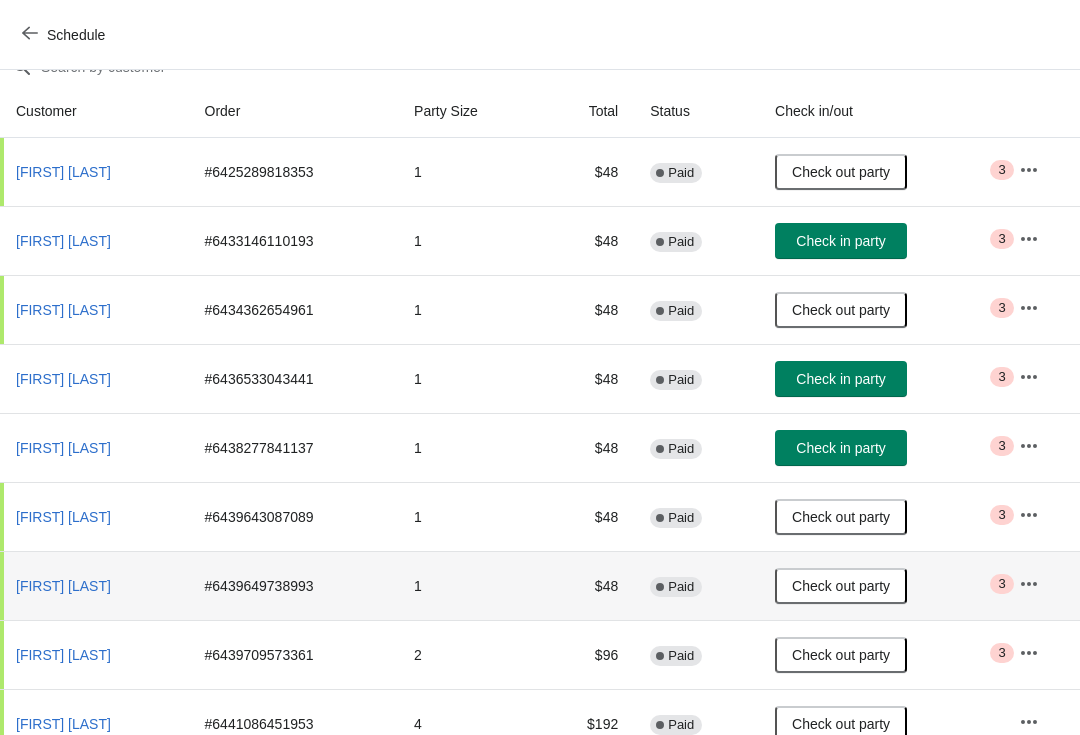 click on "Check in party" at bounding box center [841, 241] 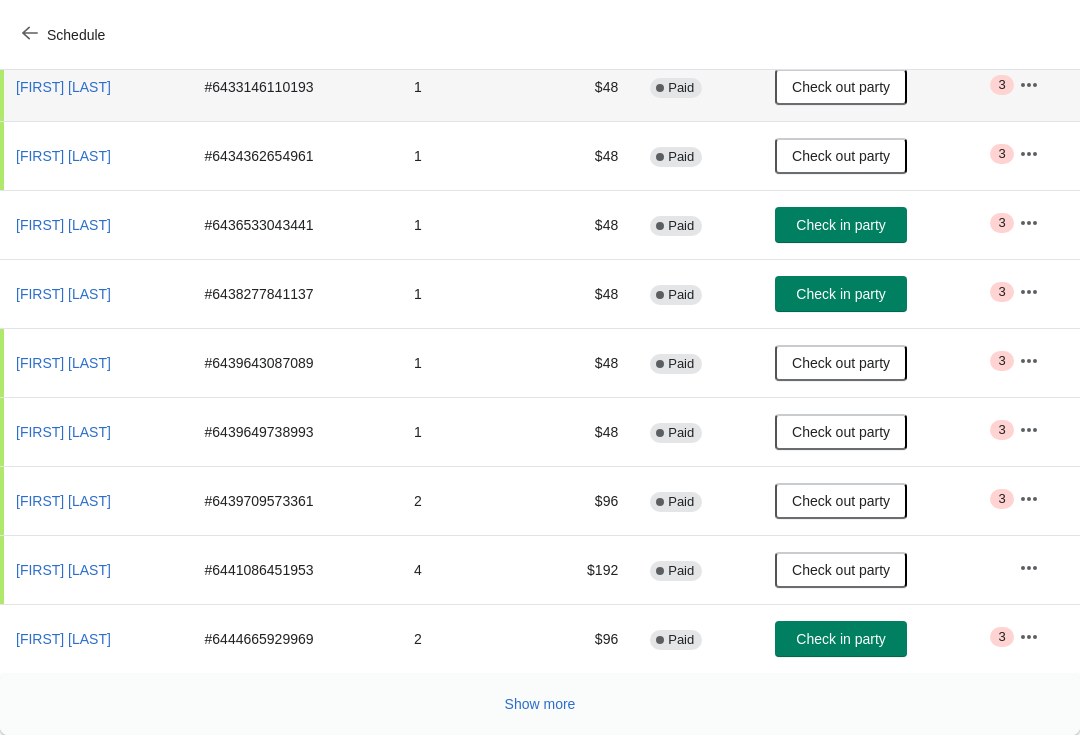 scroll, scrollTop: 348, scrollLeft: 0, axis: vertical 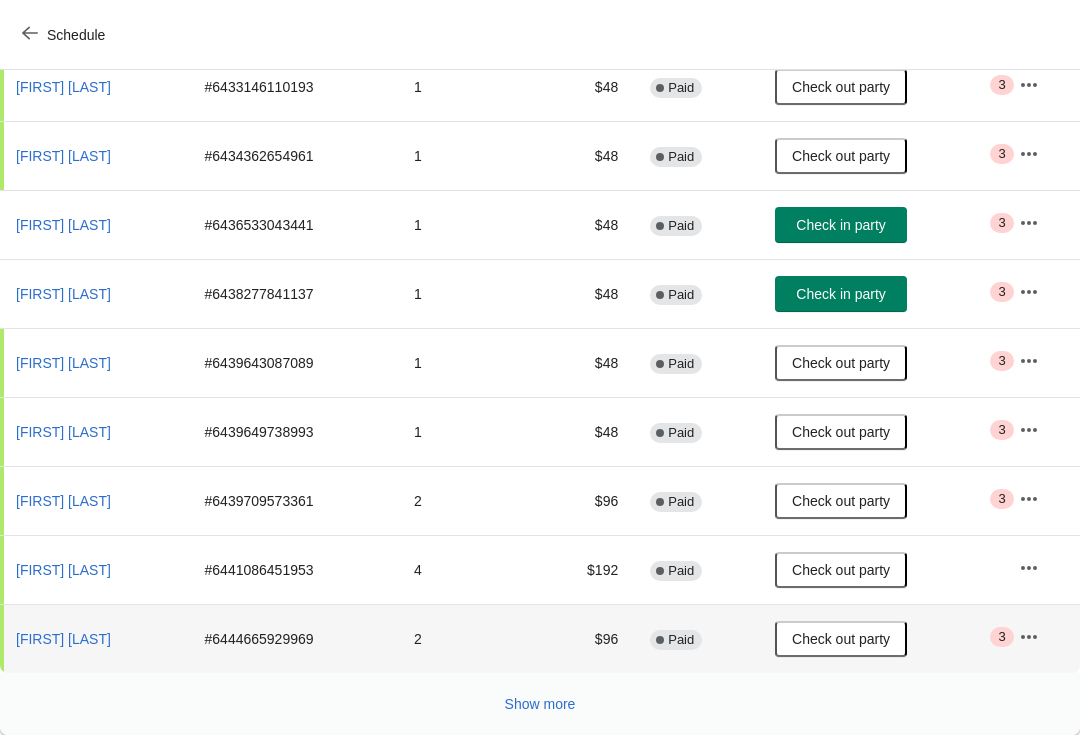 click on "Show more" at bounding box center [540, 704] 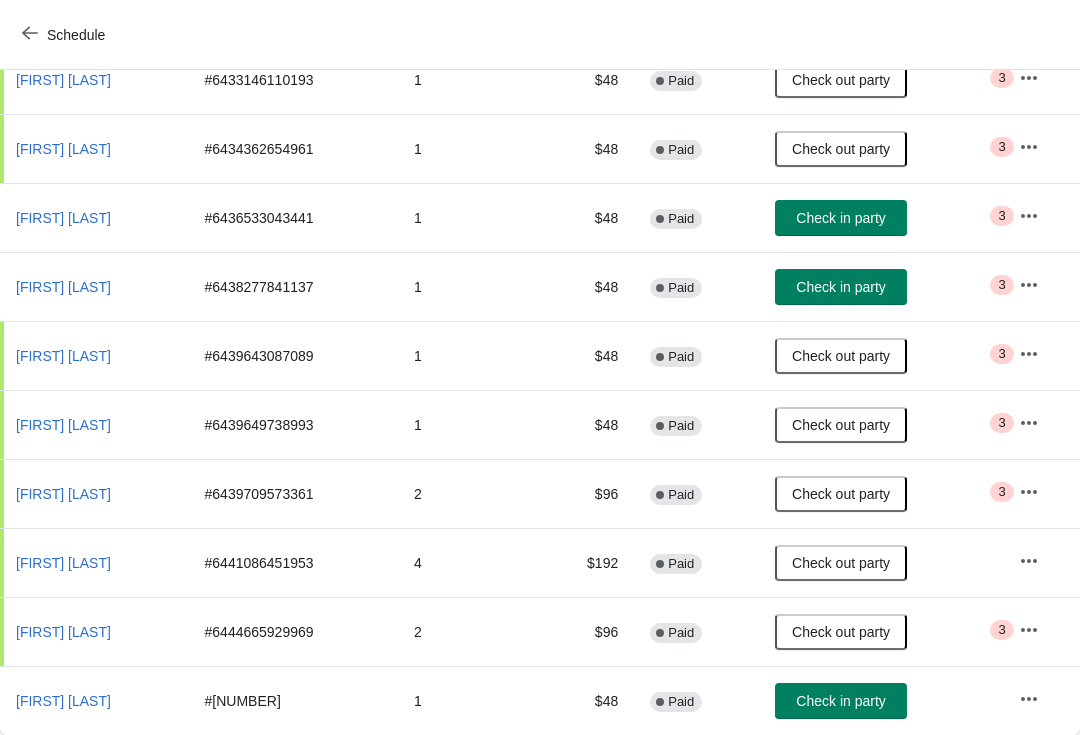 scroll, scrollTop: 355, scrollLeft: 0, axis: vertical 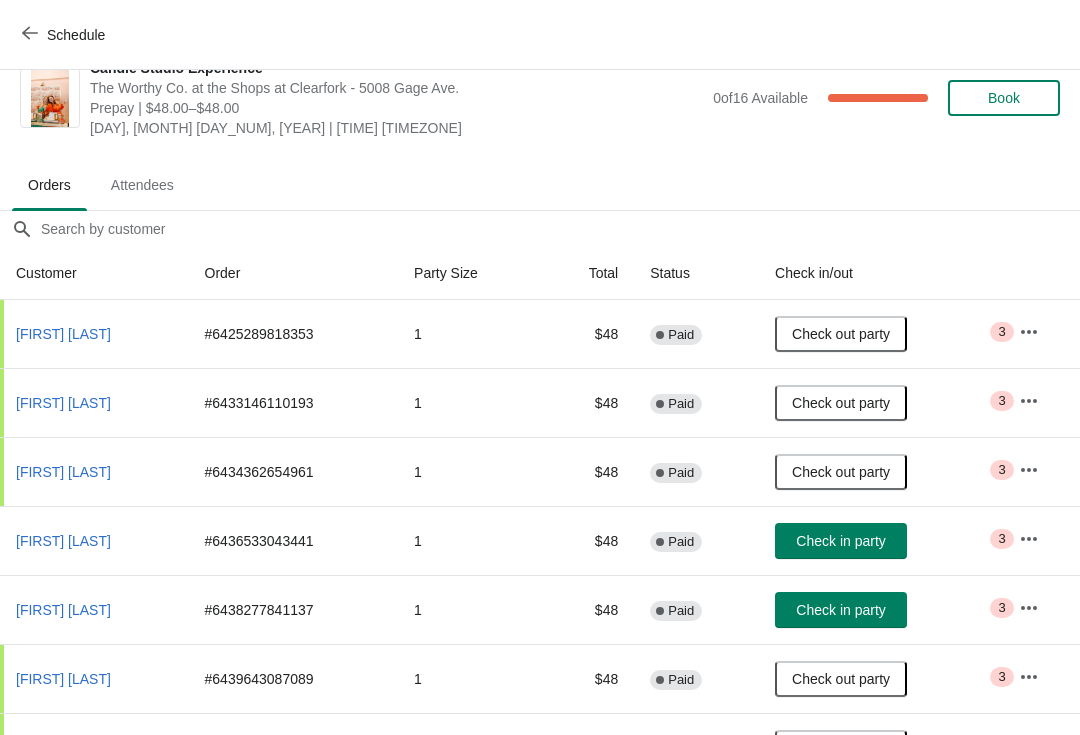 click on "Check in party" at bounding box center [840, 541] 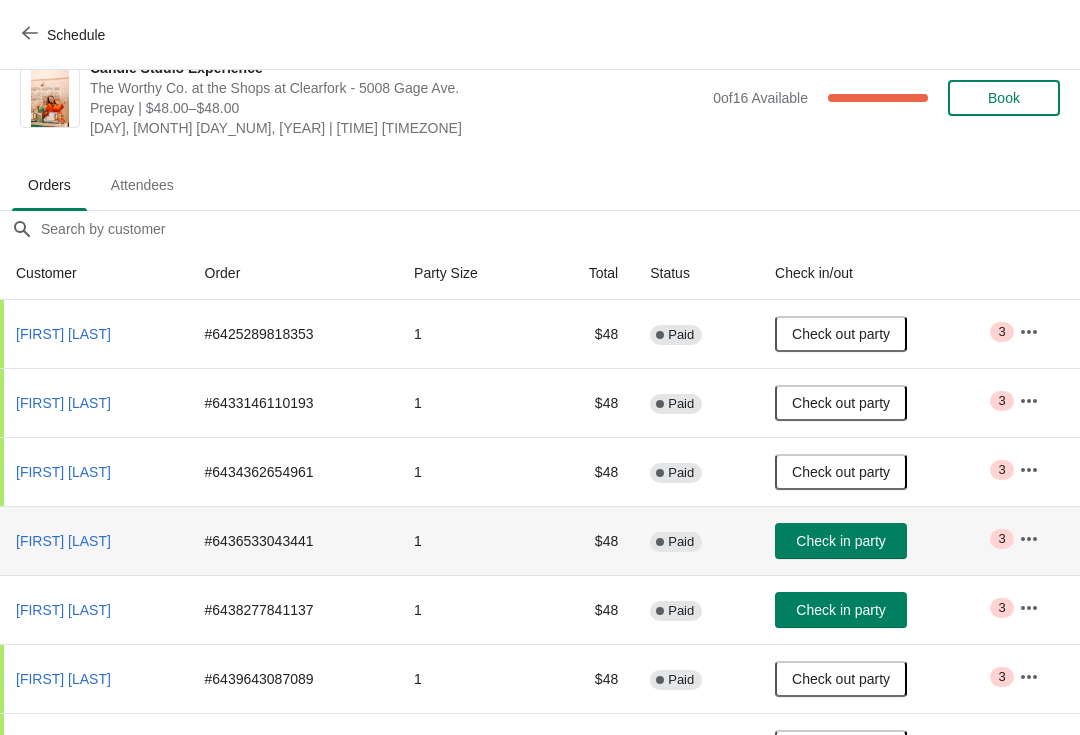 click on "Check in party" at bounding box center [840, 610] 